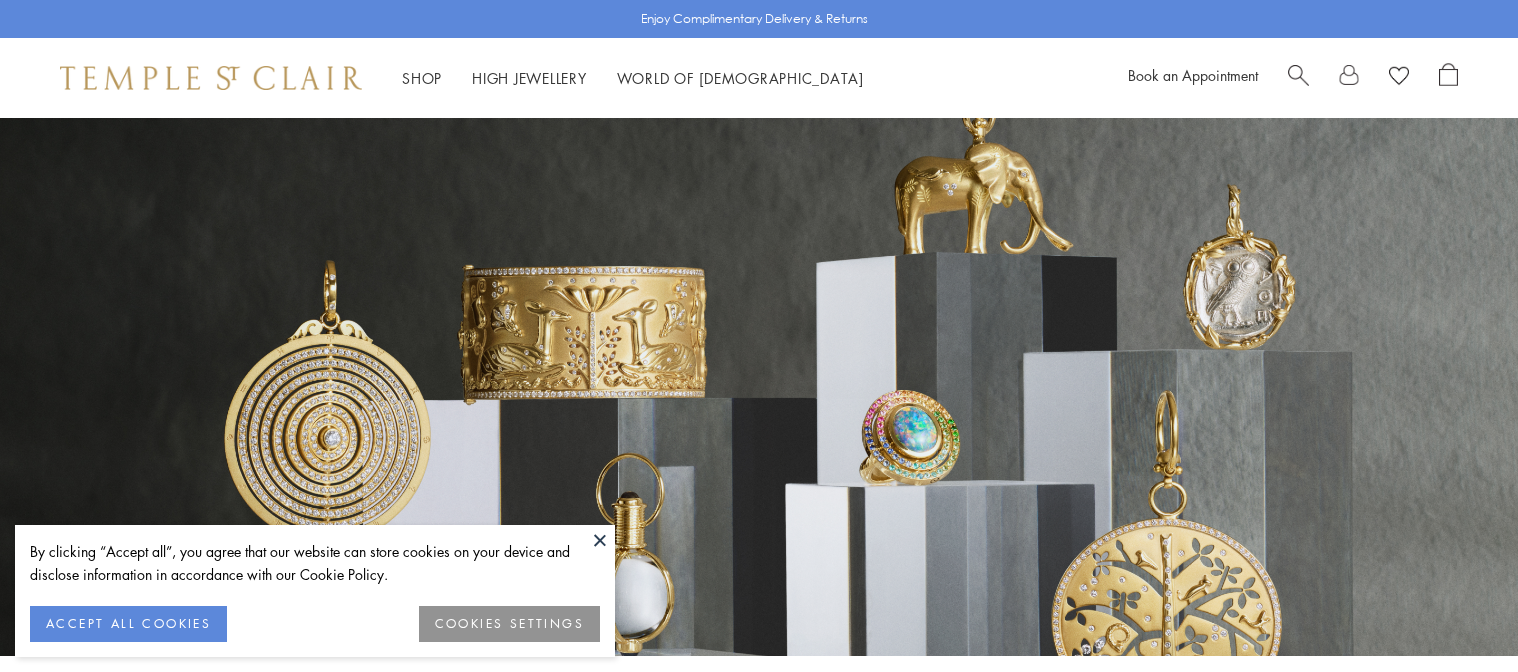 scroll, scrollTop: 0, scrollLeft: 0, axis: both 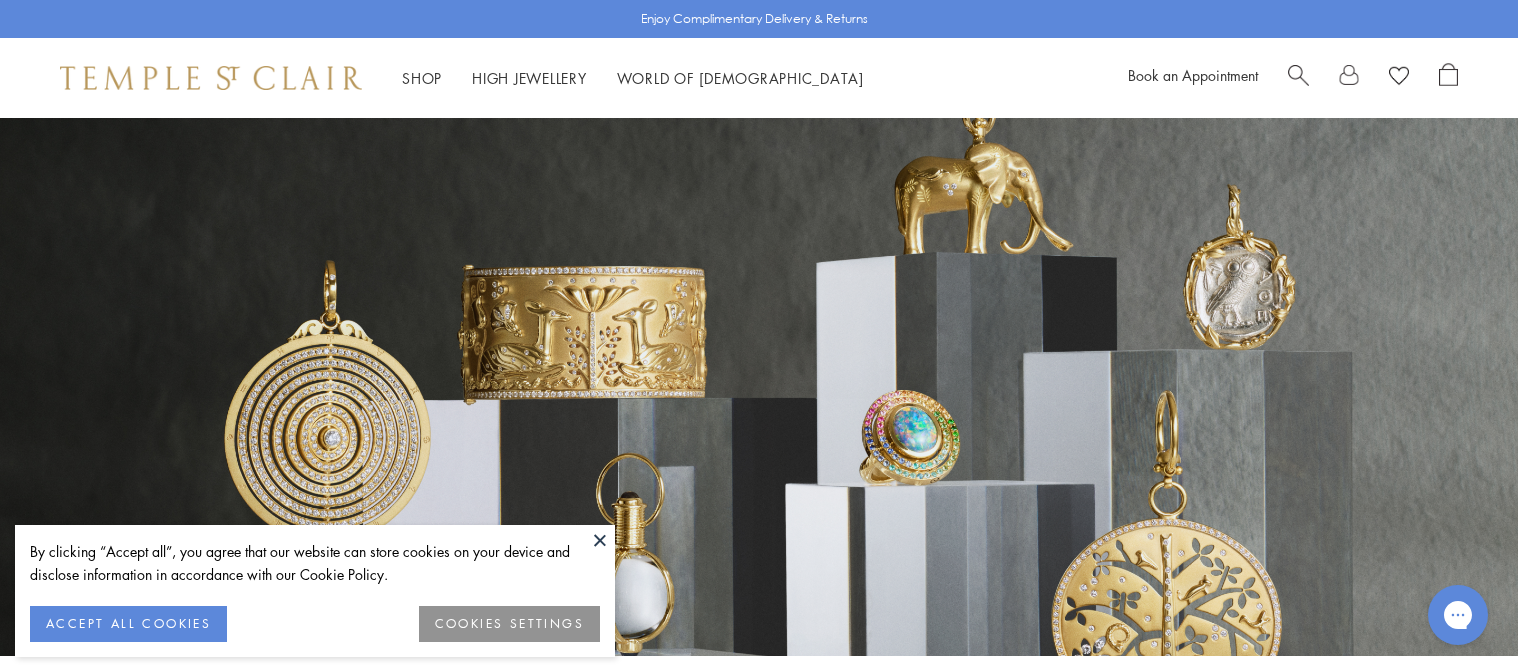 click on "By clicking “Accept all”, you agree that our website can store cookies on your device and disclose information in accordance with our Cookie Policy. ACCEPT ALL COOKIES COOKIES SETTINGS
Skip to content
Shop
Categories
Amulets
Pendants & Charms
Lockets
Chains & Leather Cords
Earrings
Rings Bracelets & Bangles" at bounding box center (759, 3098) 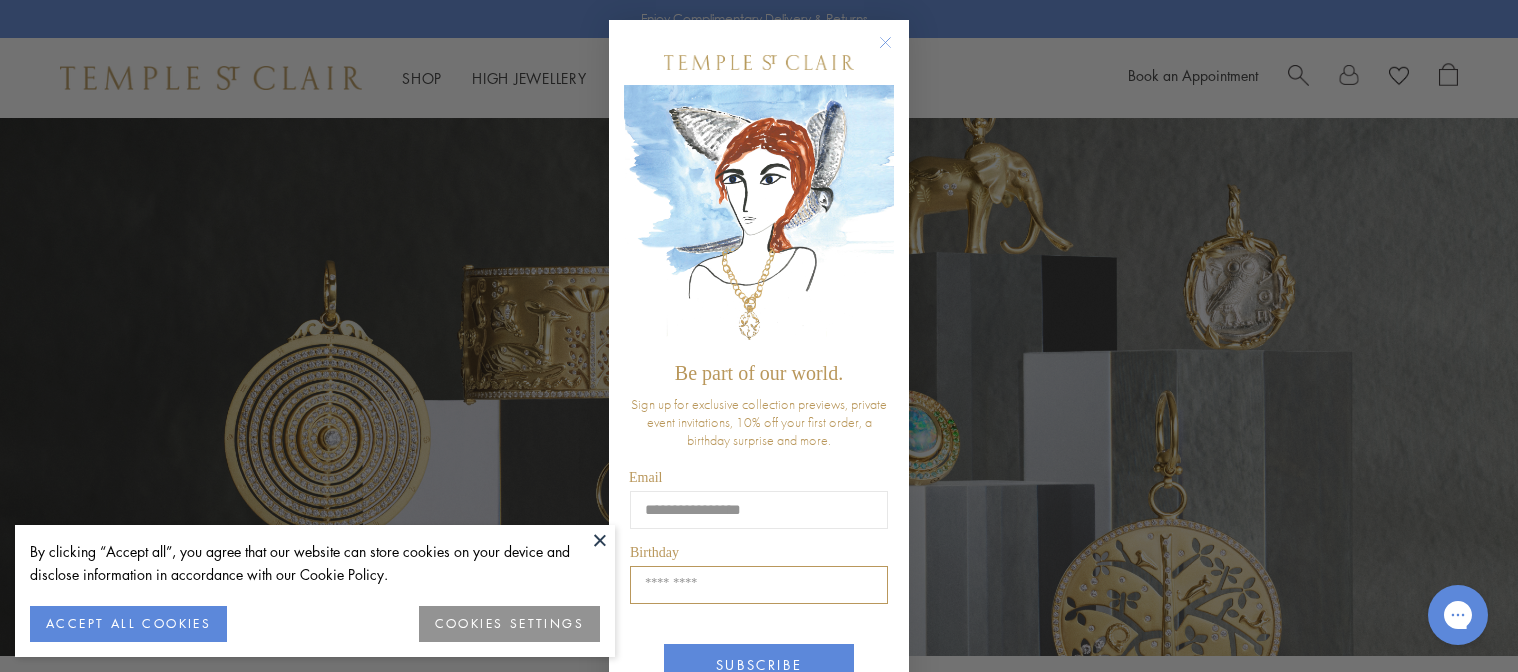 type on "**********" 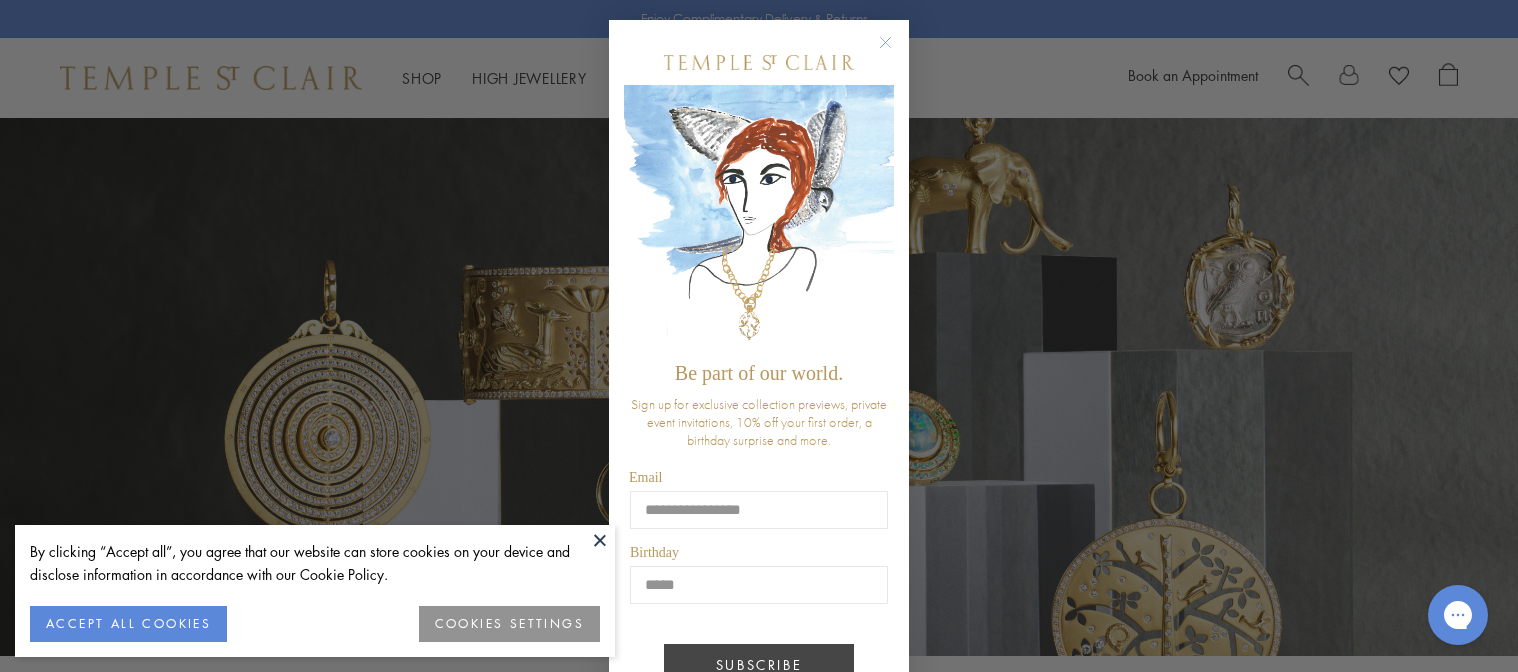 type on "*****" 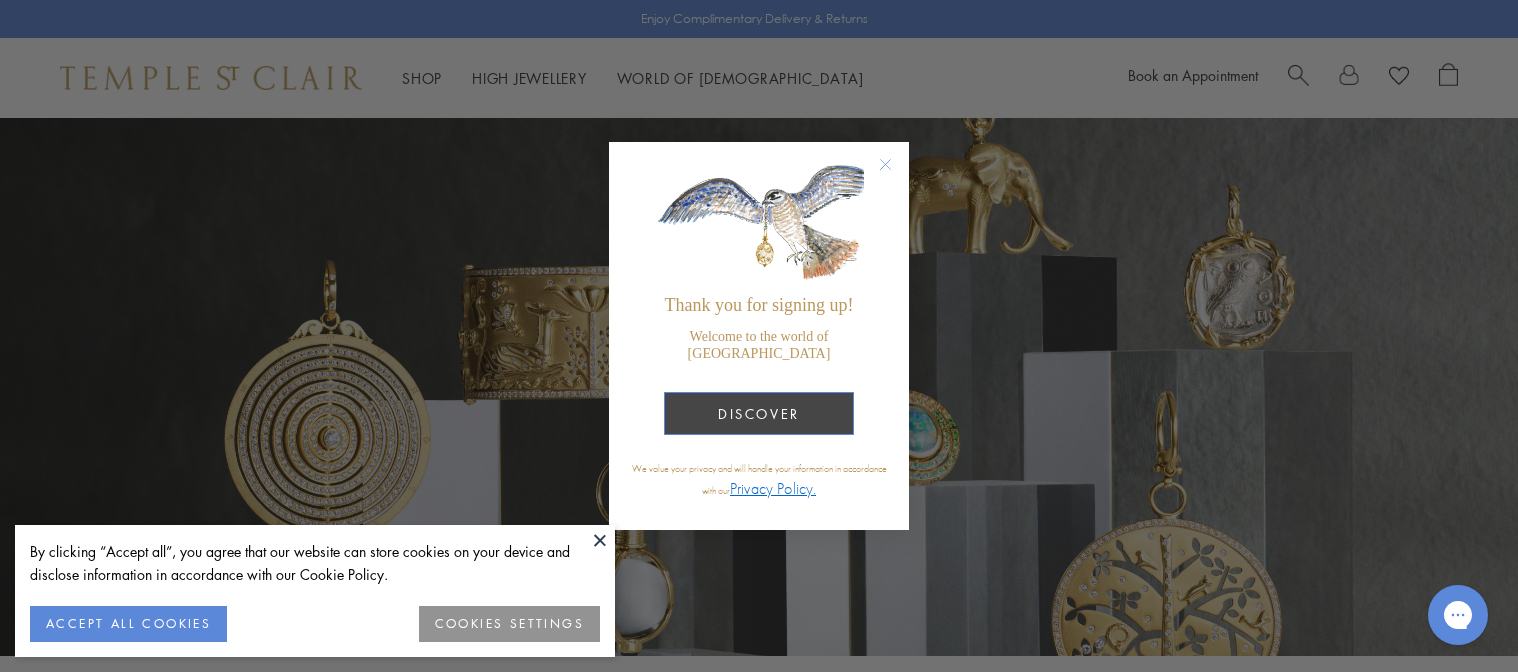 click on "DISCOVER" at bounding box center (759, 413) 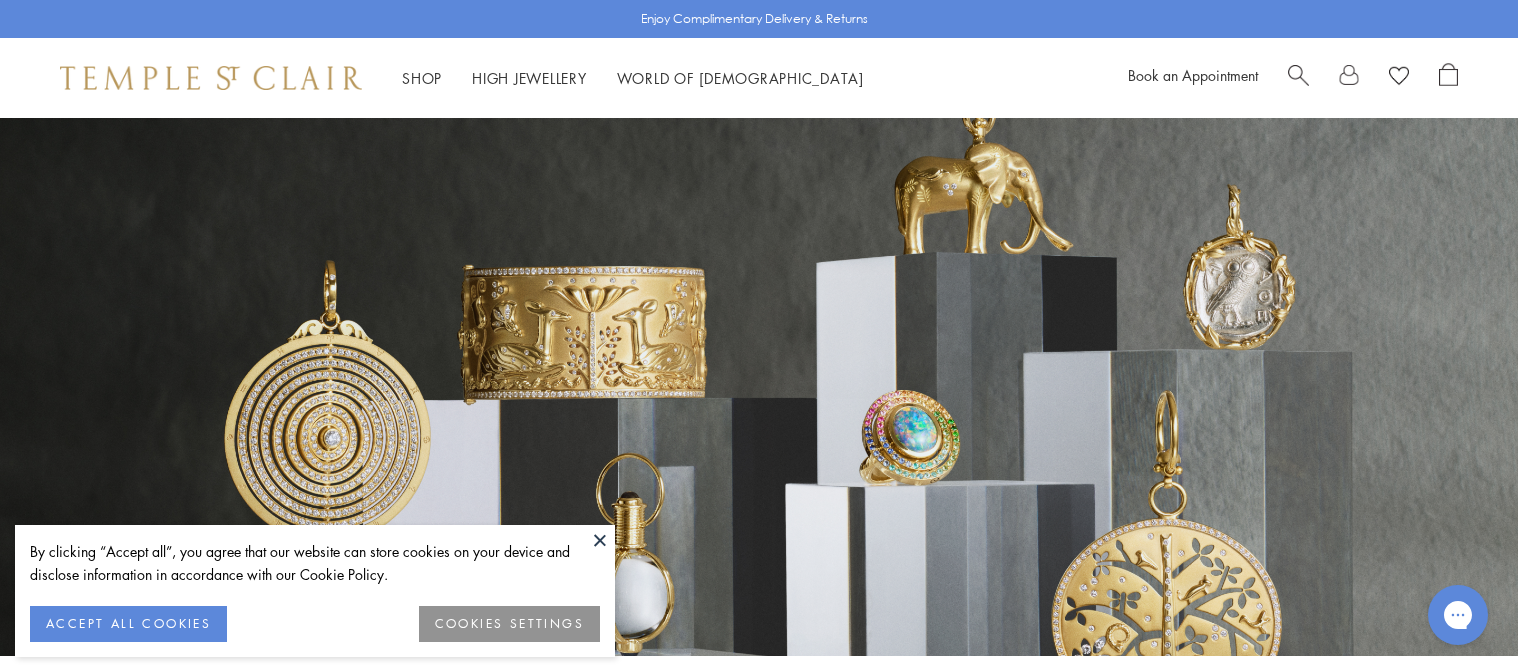 click on "ACCEPT ALL COOKIES" at bounding box center (128, 624) 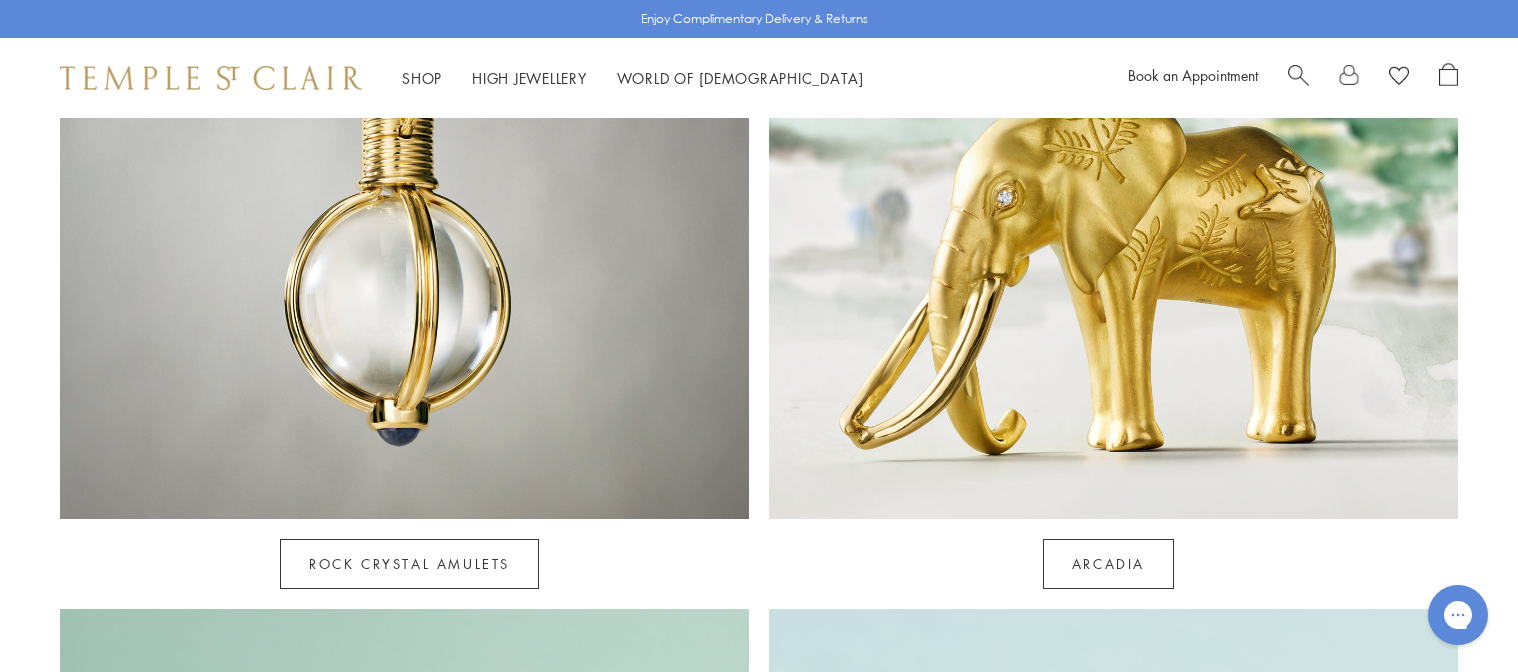 scroll, scrollTop: 1283, scrollLeft: 0, axis: vertical 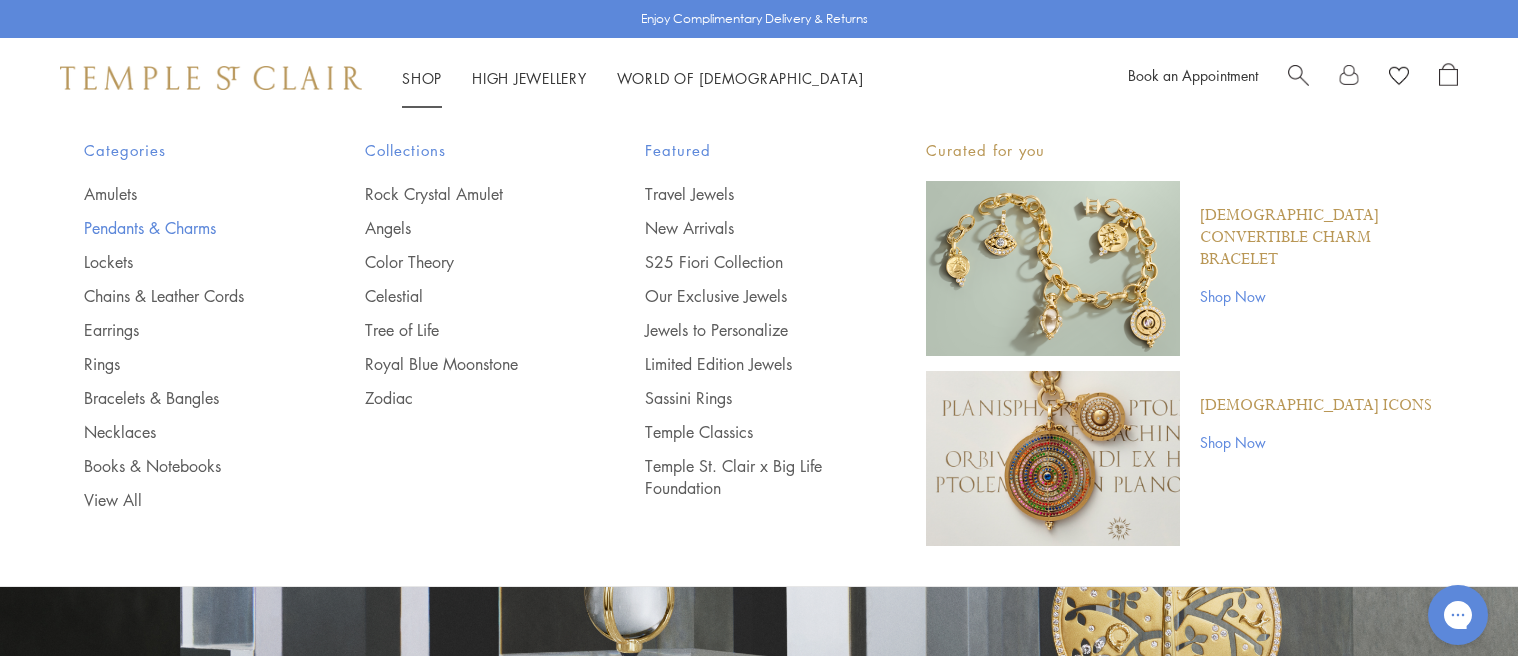 click on "Pendants & Charms" at bounding box center (184, 228) 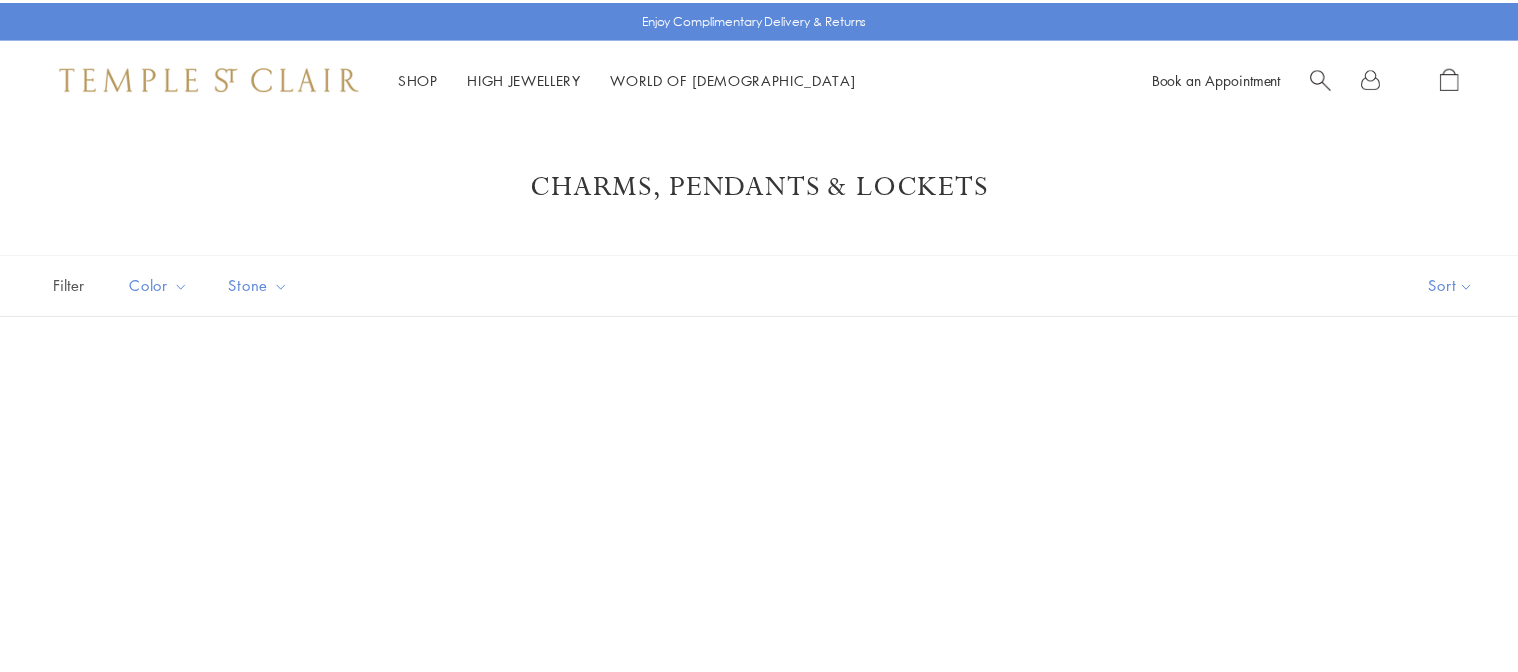 scroll, scrollTop: 0, scrollLeft: 0, axis: both 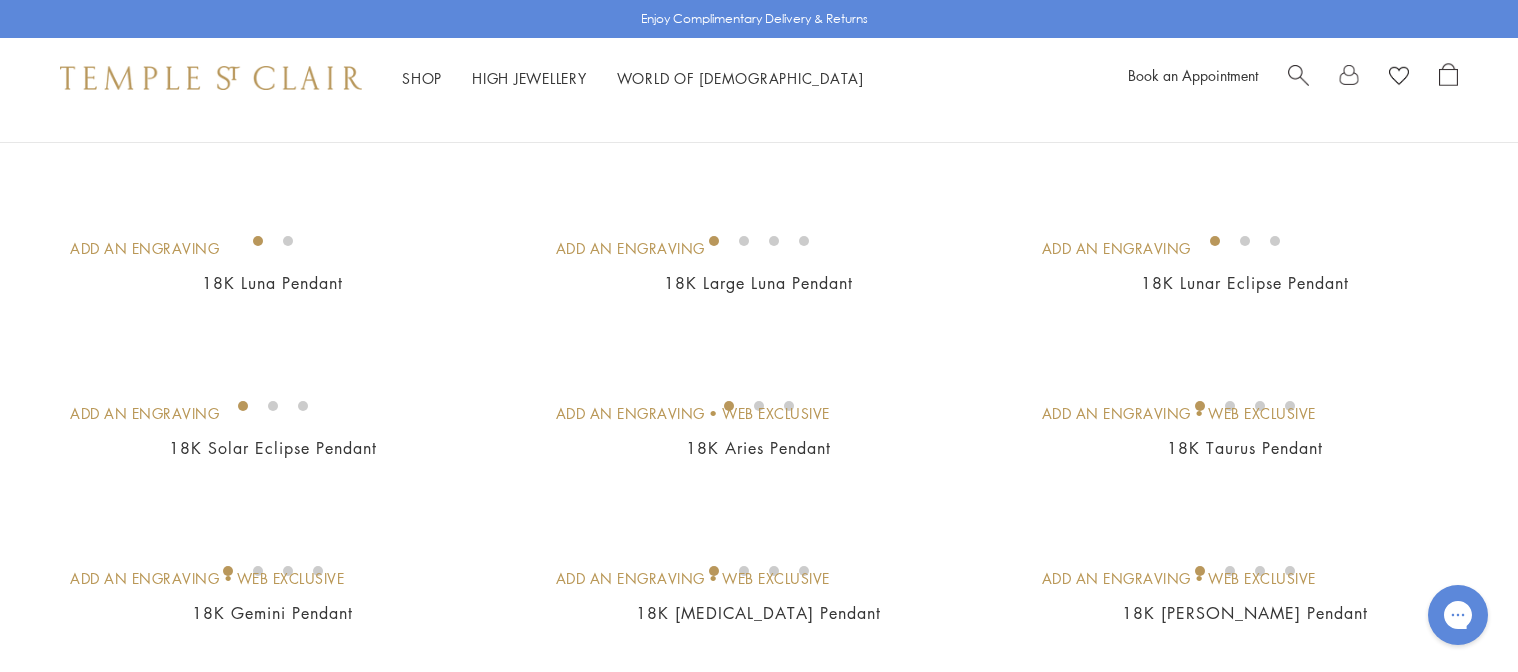 click at bounding box center [0, 0] 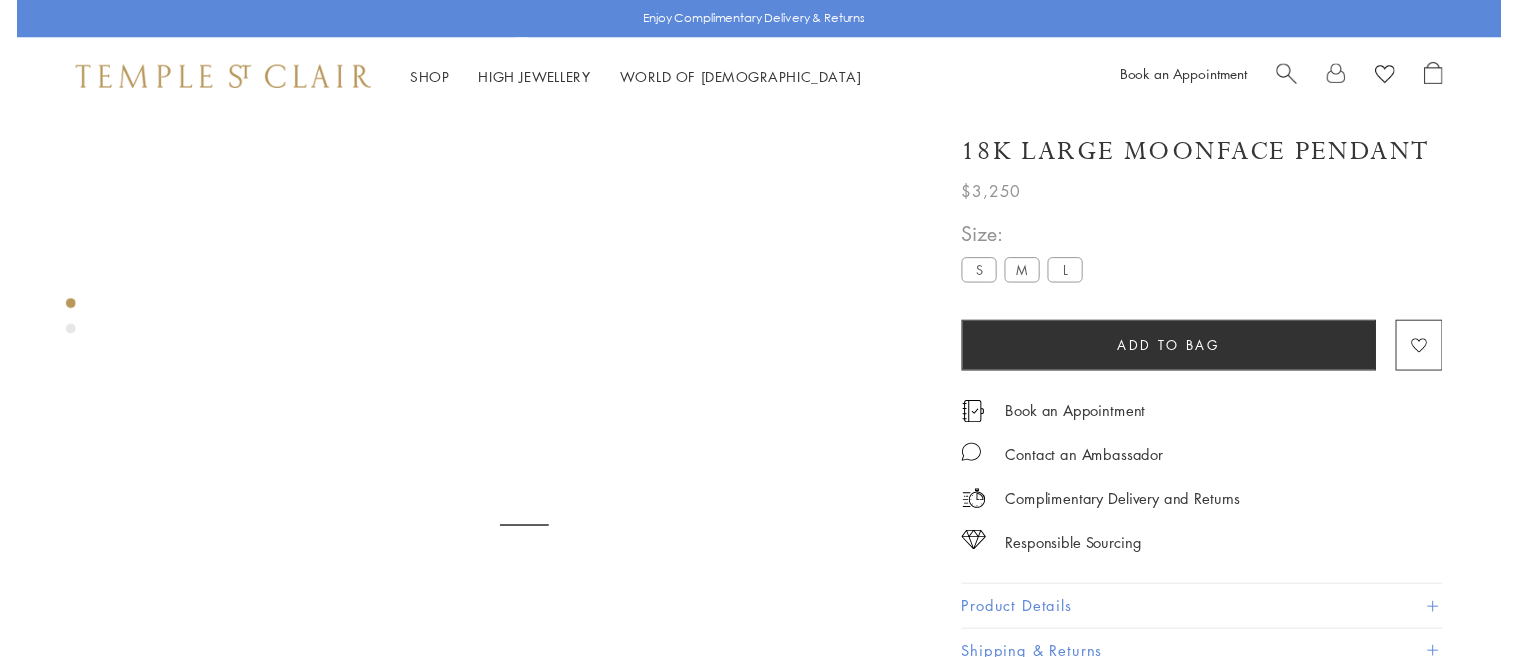 scroll, scrollTop: 118, scrollLeft: 0, axis: vertical 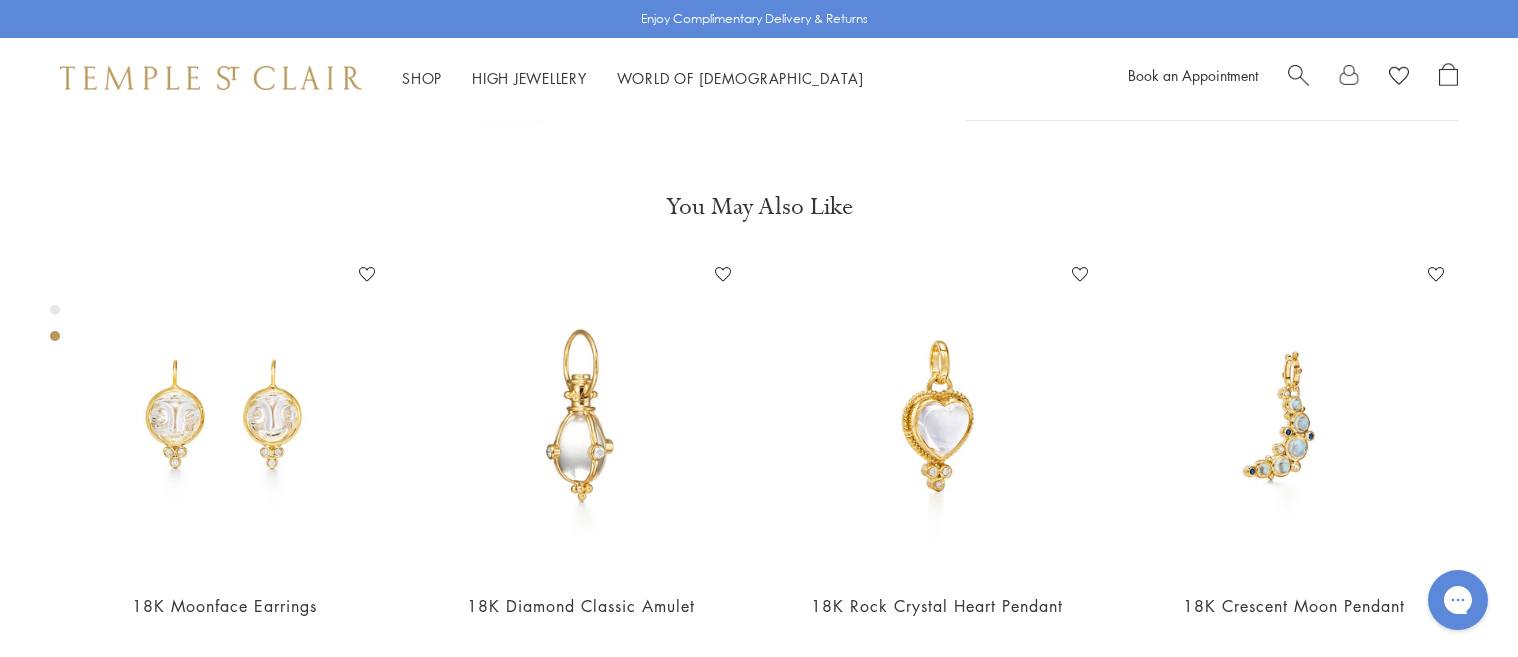 click on "M" at bounding box center [1028, -339] 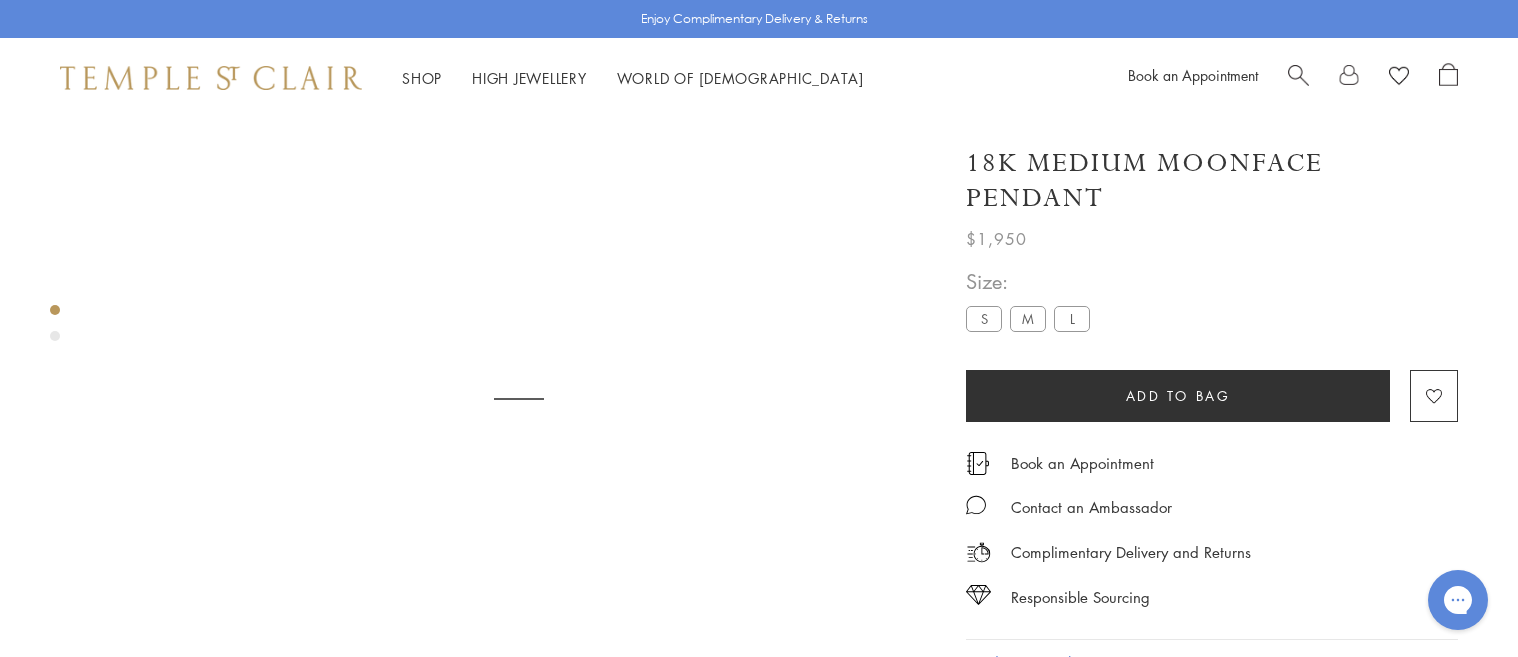 scroll, scrollTop: 118, scrollLeft: 0, axis: vertical 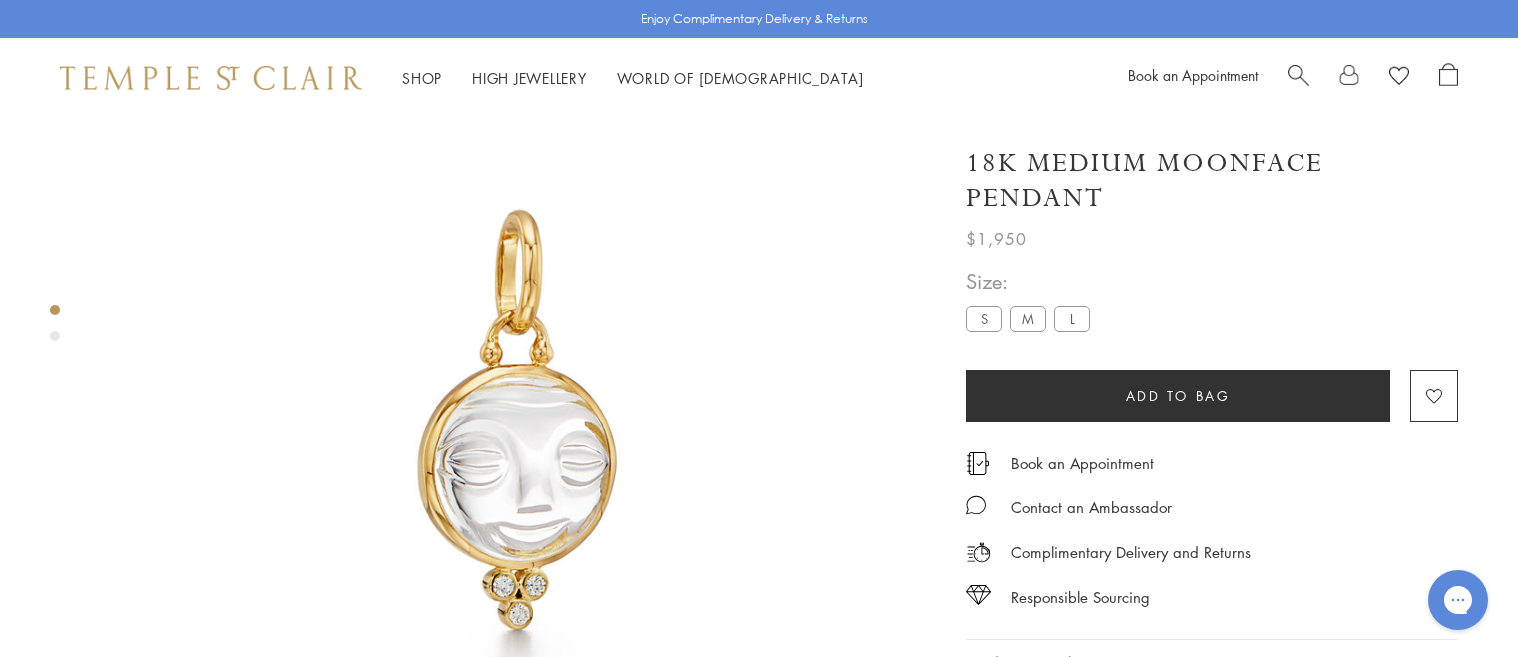 click on "S" at bounding box center [984, 318] 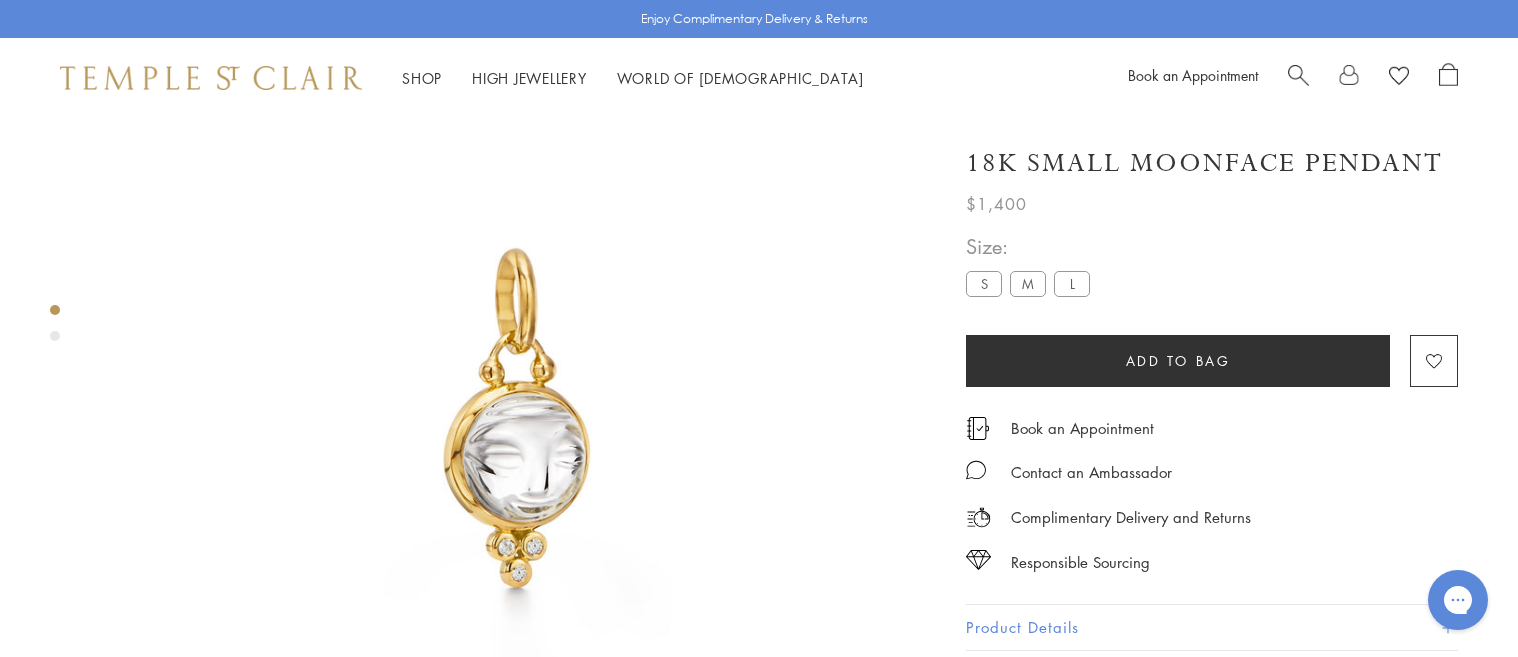 click on "M" at bounding box center [1028, 283] 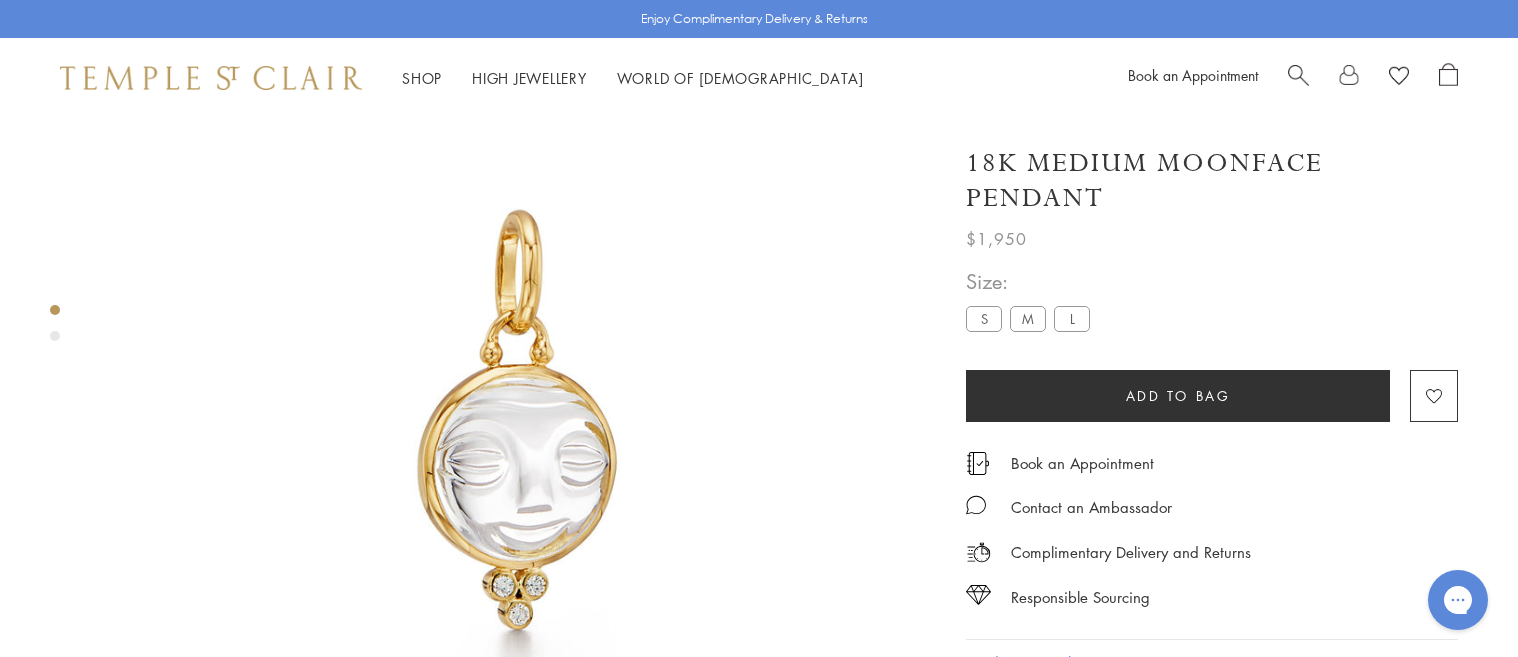 click on "L" at bounding box center [1072, 318] 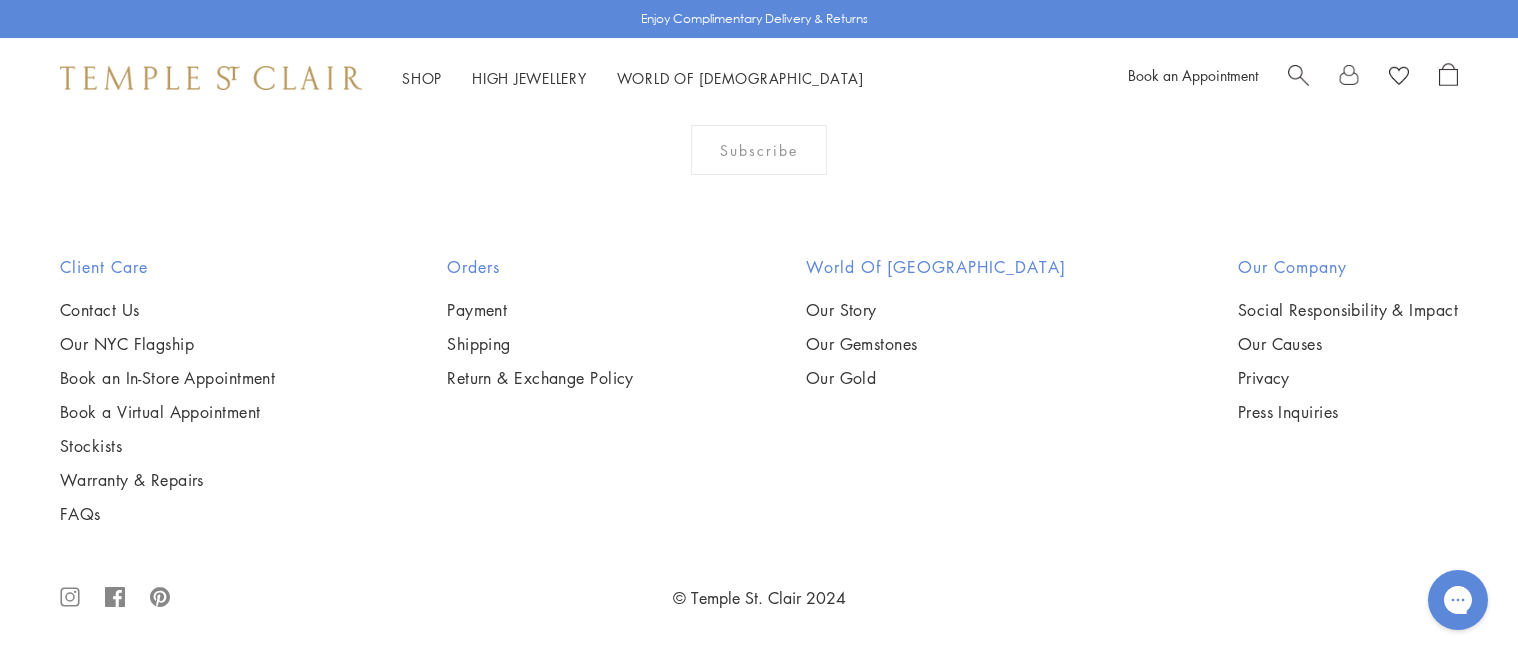 scroll, scrollTop: 3174, scrollLeft: 0, axis: vertical 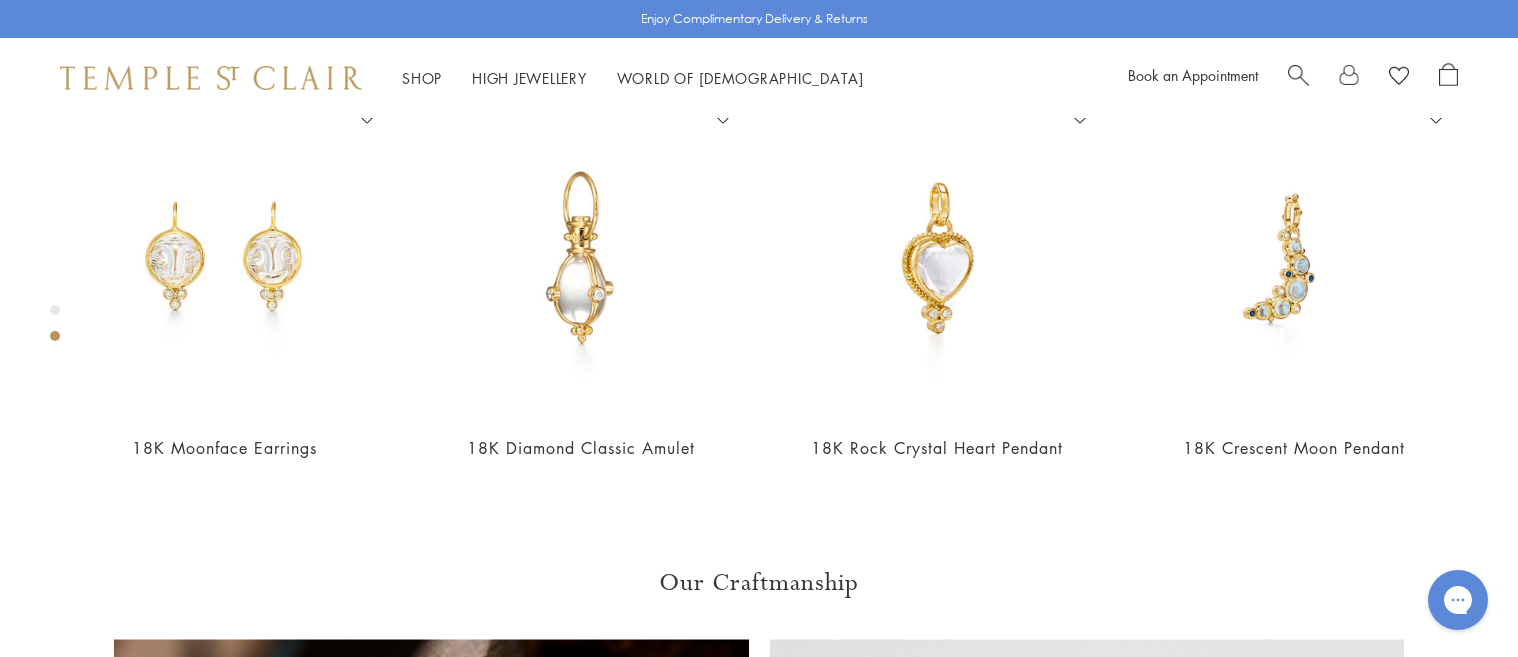 click on "Product Details" at bounding box center (1212, -153) 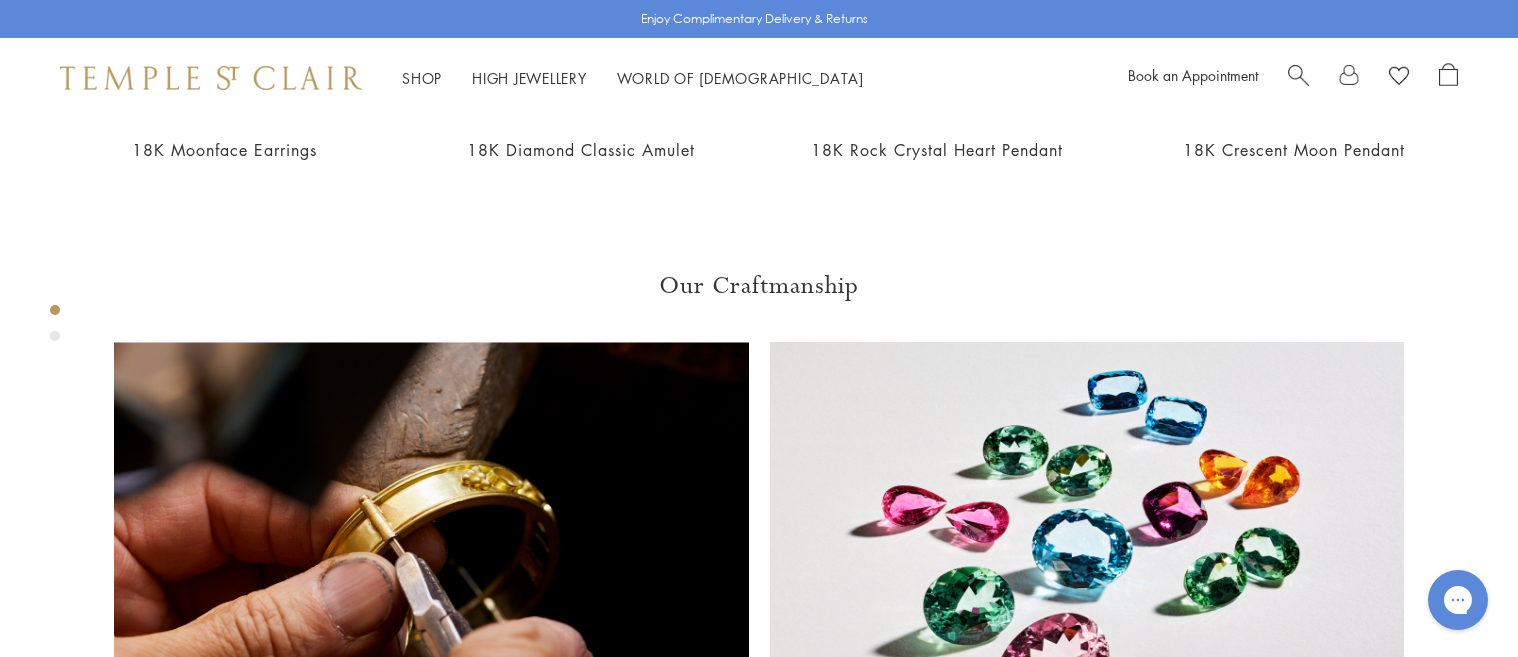 scroll, scrollTop: 0, scrollLeft: 0, axis: both 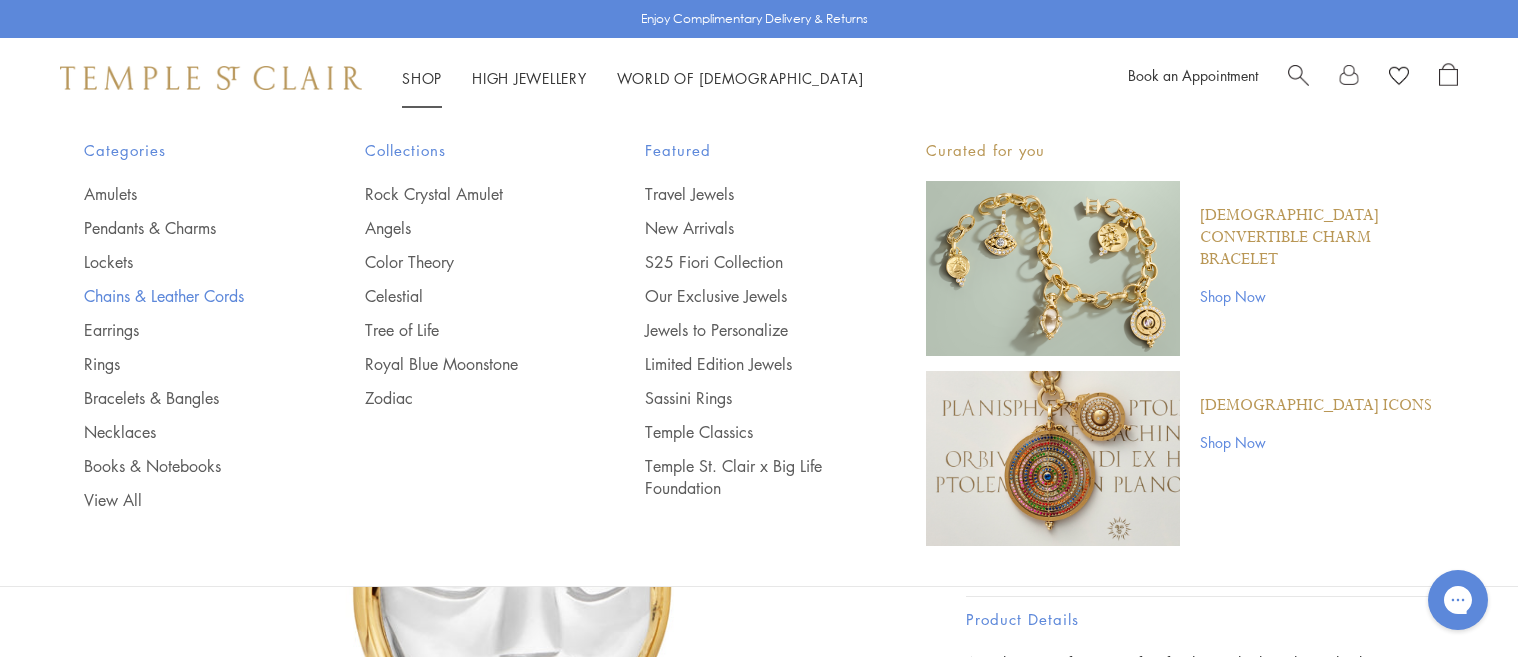 click on "Chains & Leather Cords" at bounding box center [184, 296] 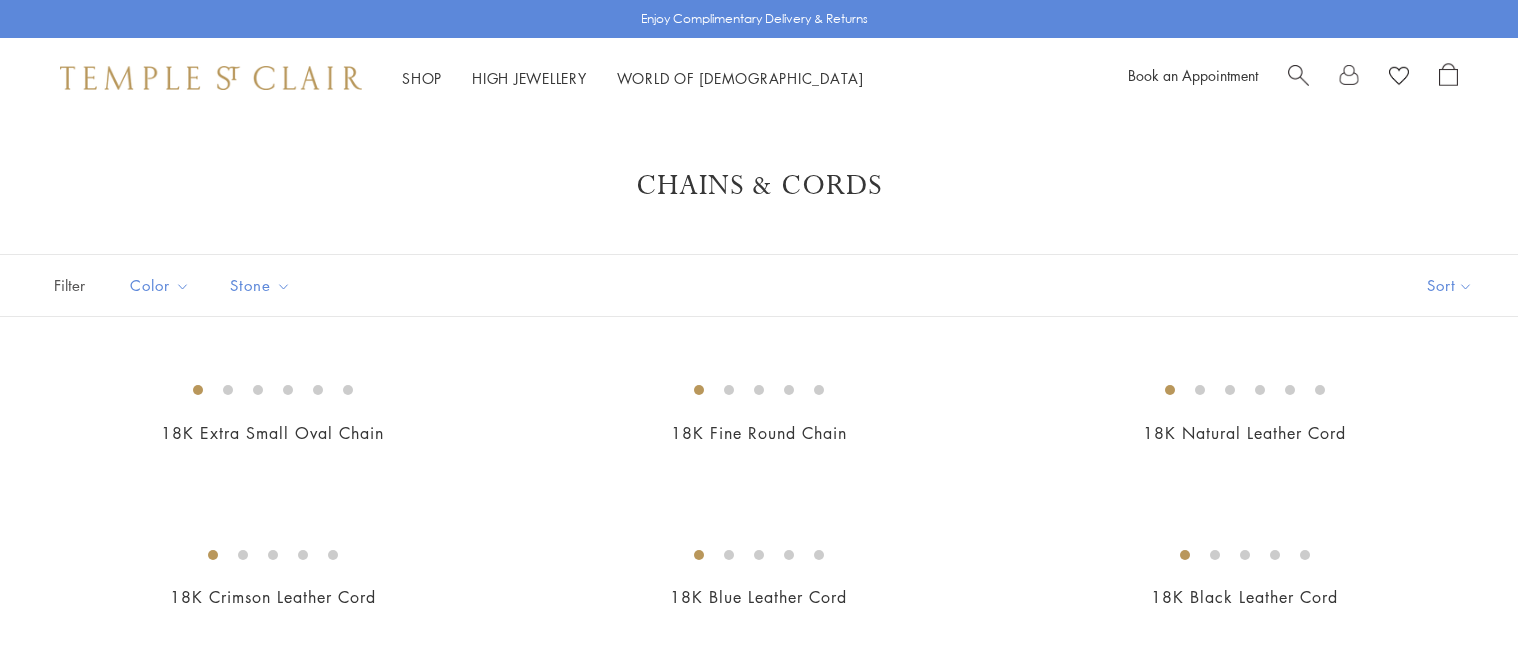 scroll, scrollTop: 0, scrollLeft: 0, axis: both 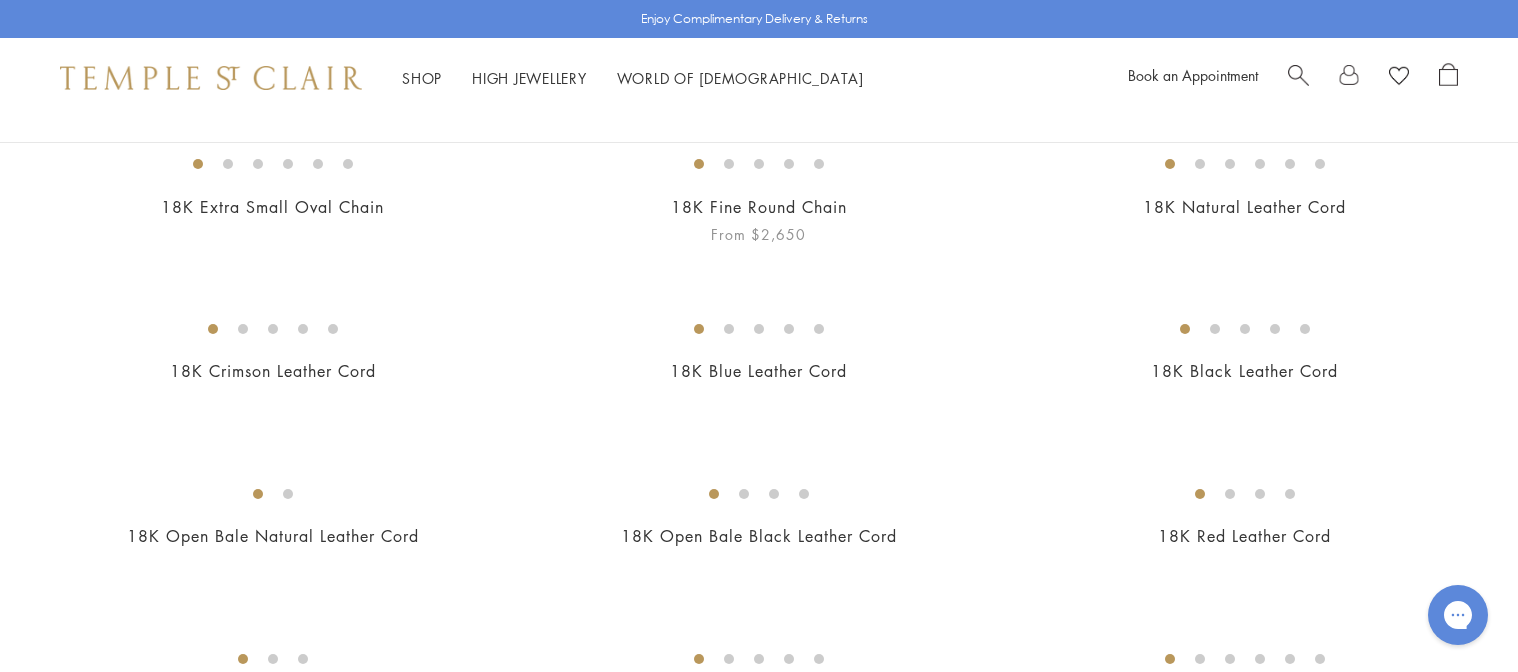 click at bounding box center (0, 0) 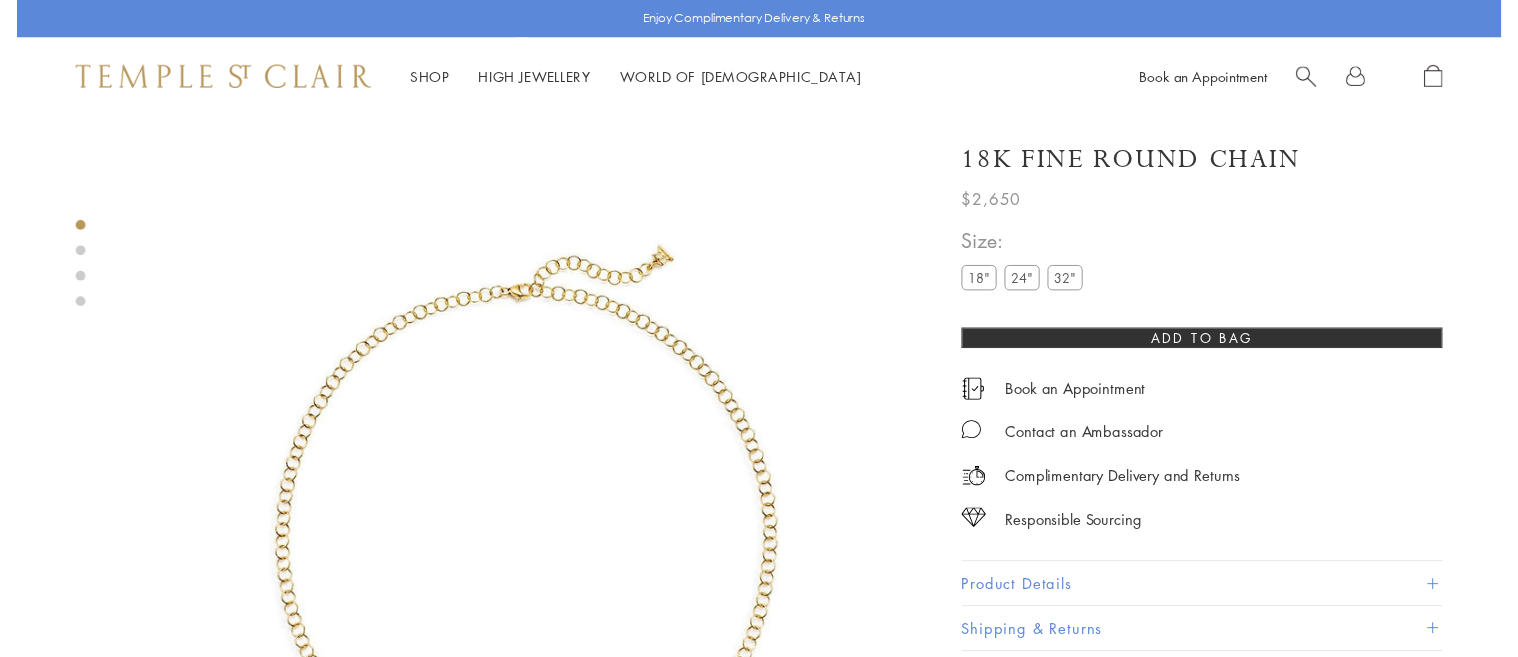 scroll, scrollTop: 0, scrollLeft: 0, axis: both 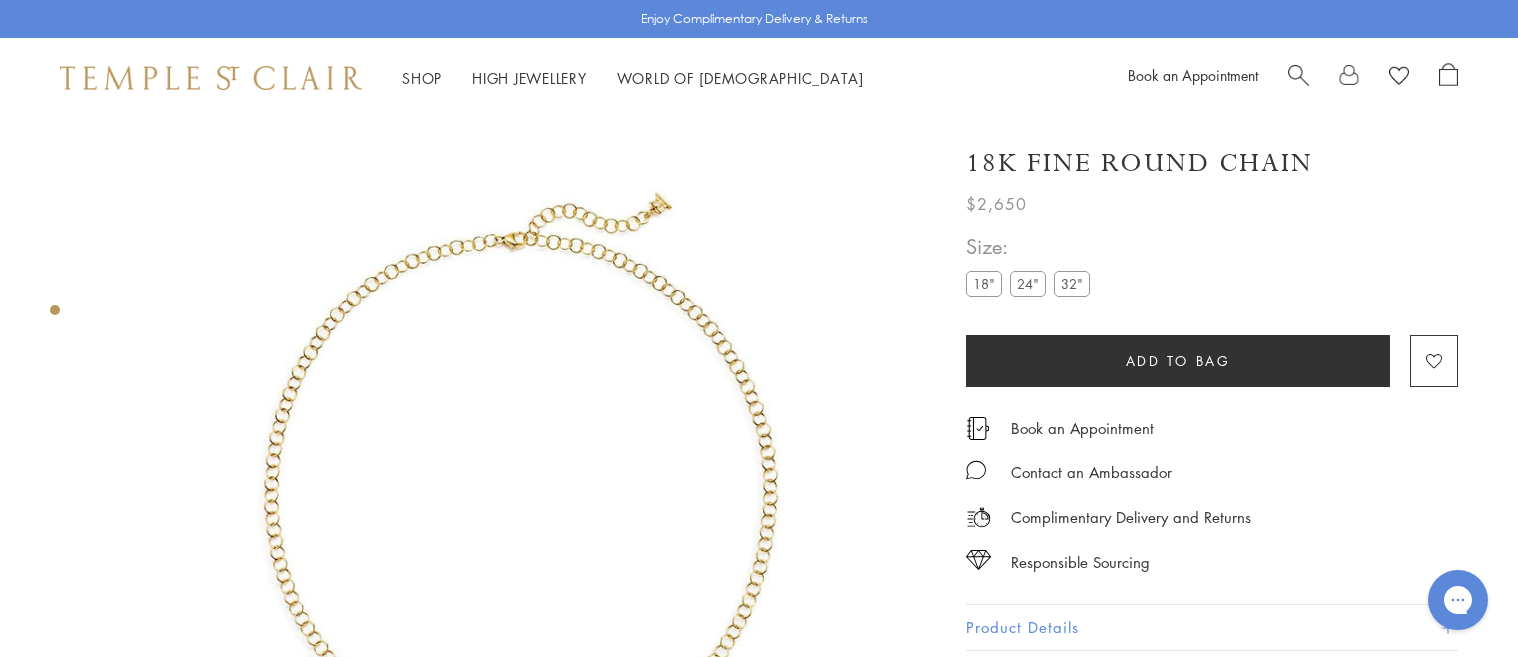 click on "24"" at bounding box center [1028, 283] 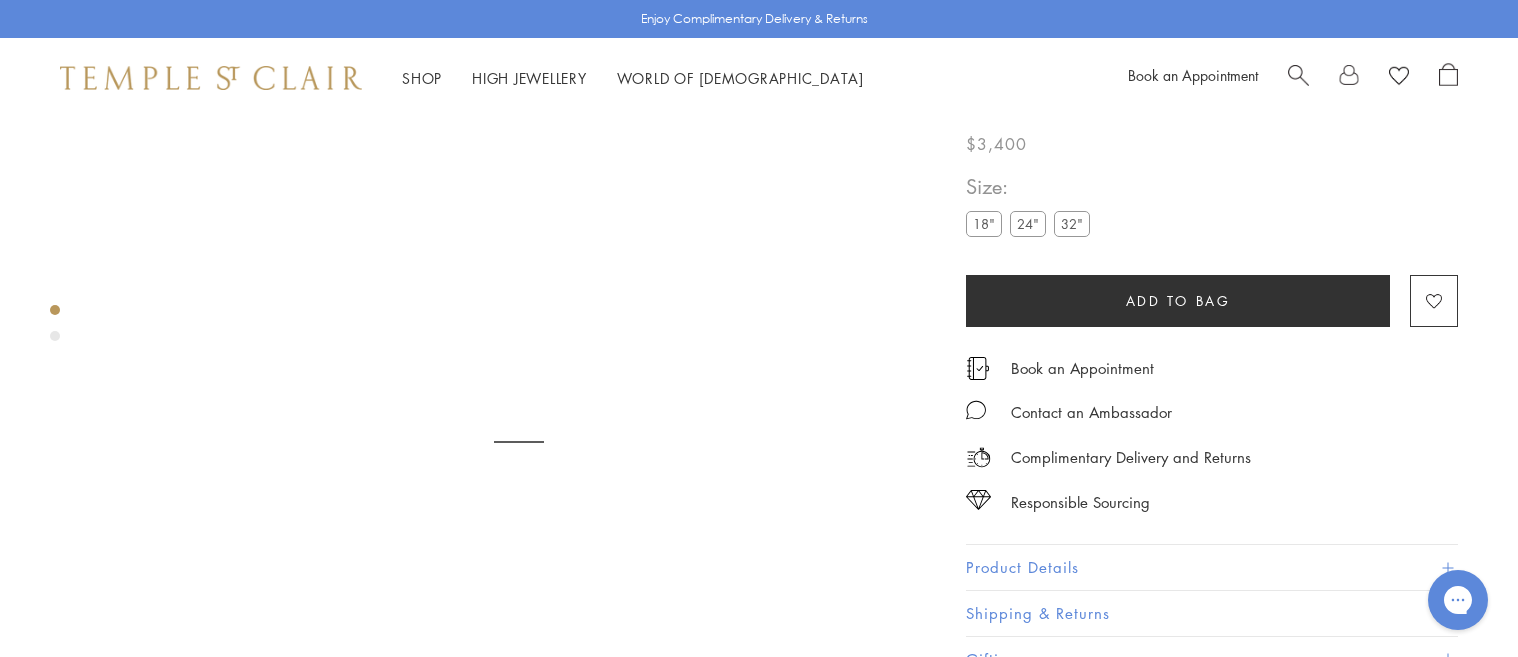 scroll, scrollTop: 118, scrollLeft: 0, axis: vertical 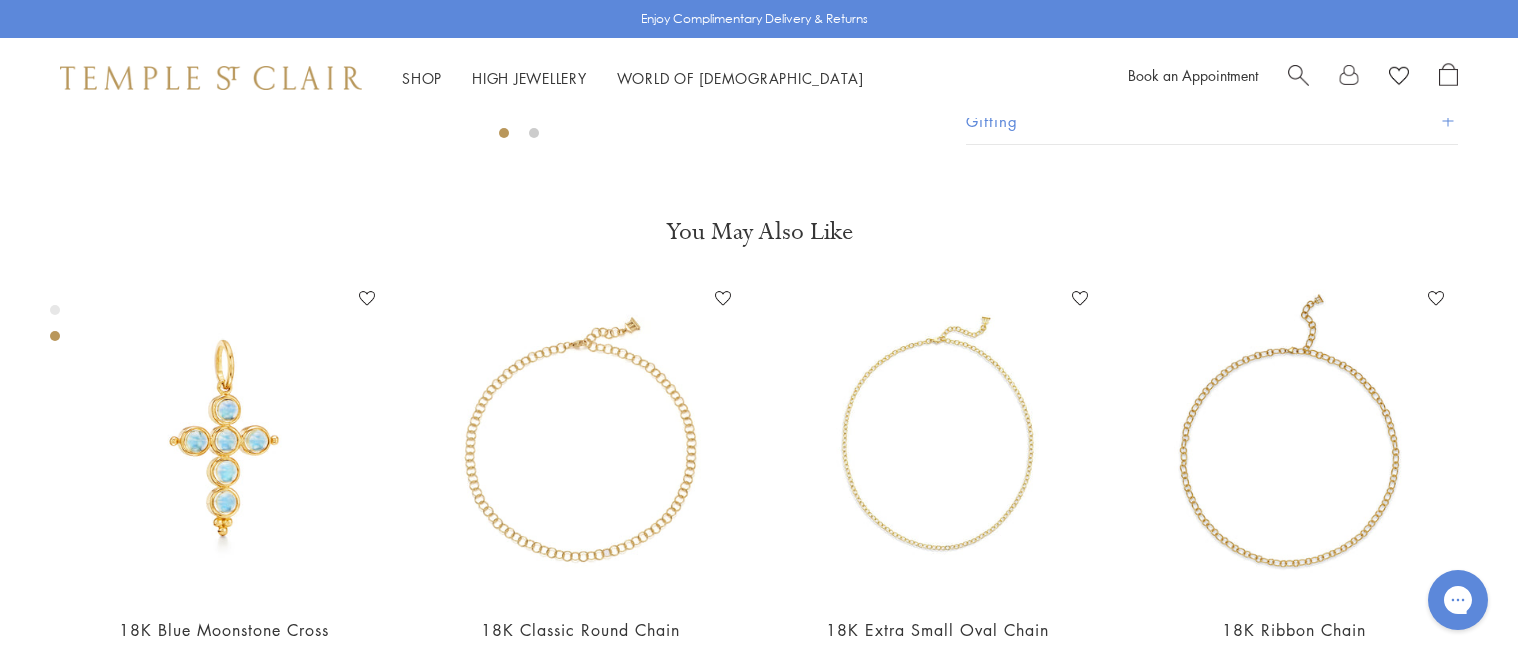 click at bounding box center (-319, -269) 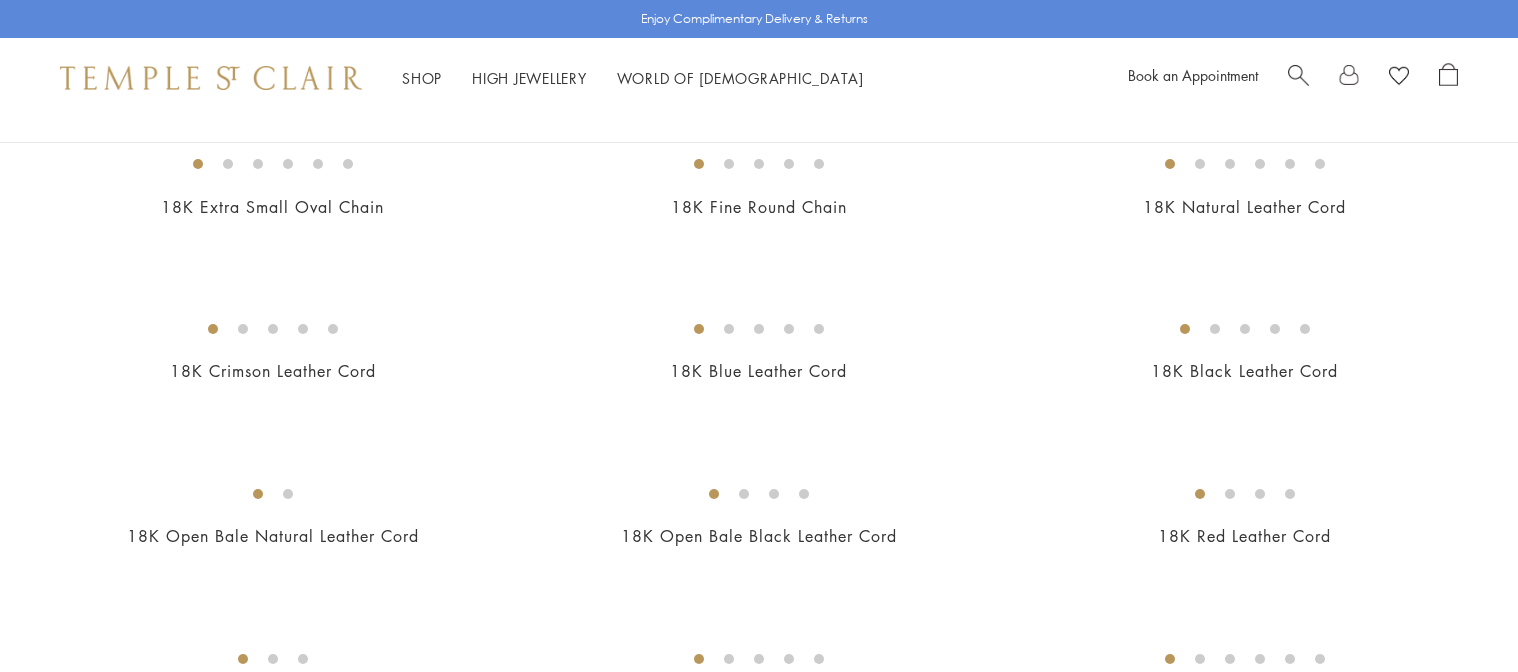 scroll, scrollTop: 226, scrollLeft: 0, axis: vertical 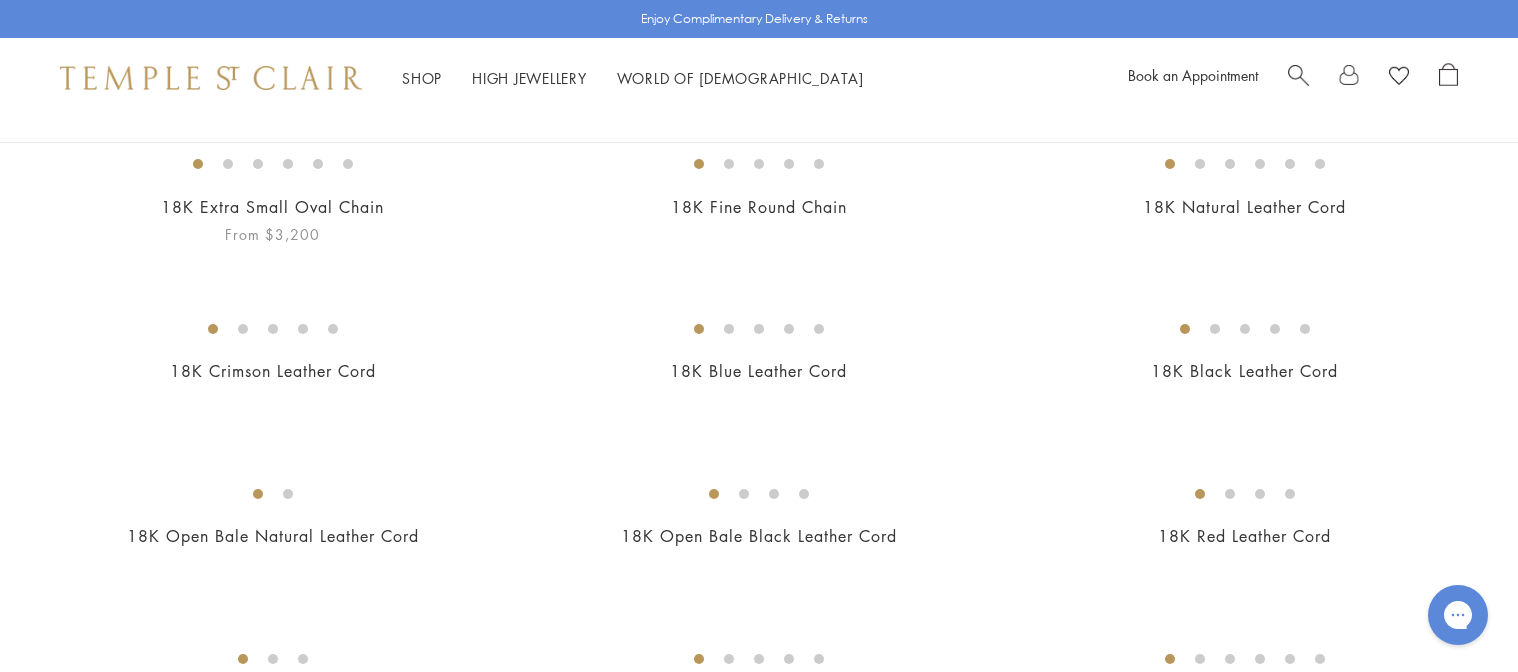 click at bounding box center (0, 0) 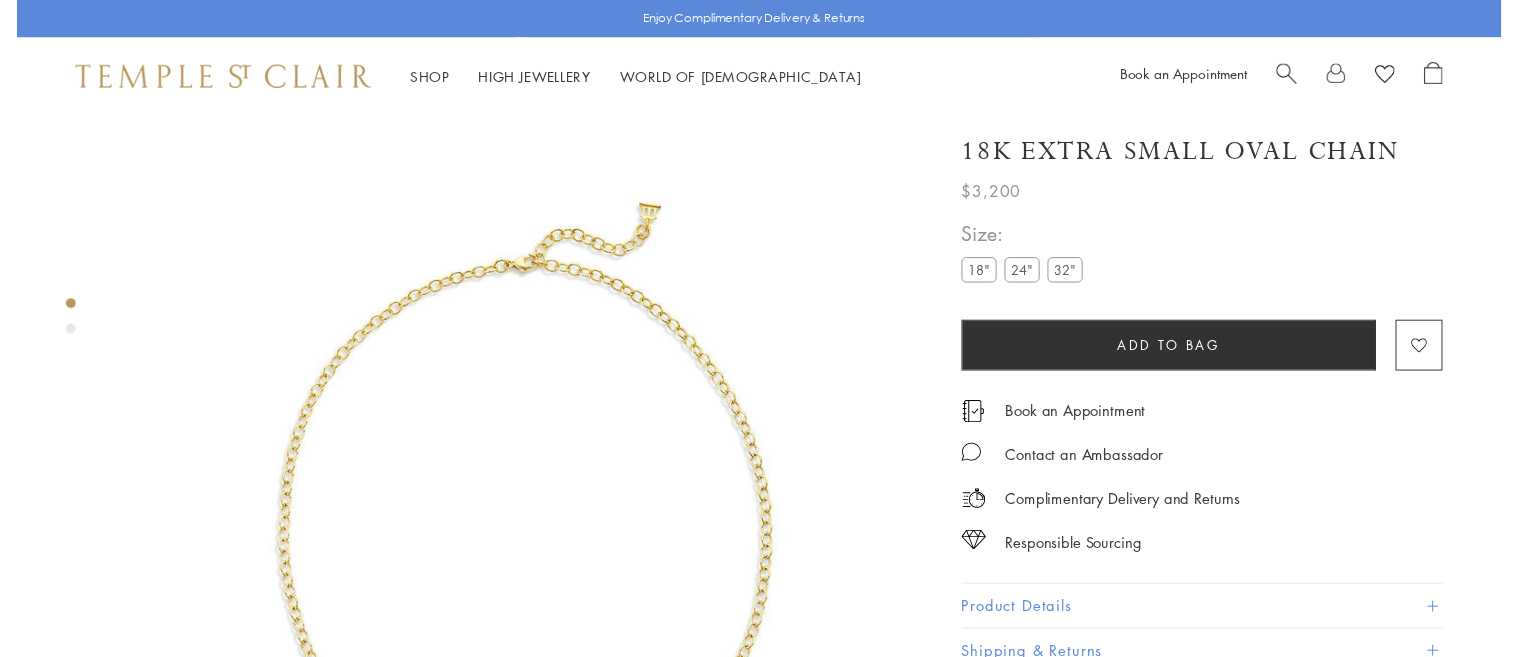 scroll, scrollTop: 118, scrollLeft: 0, axis: vertical 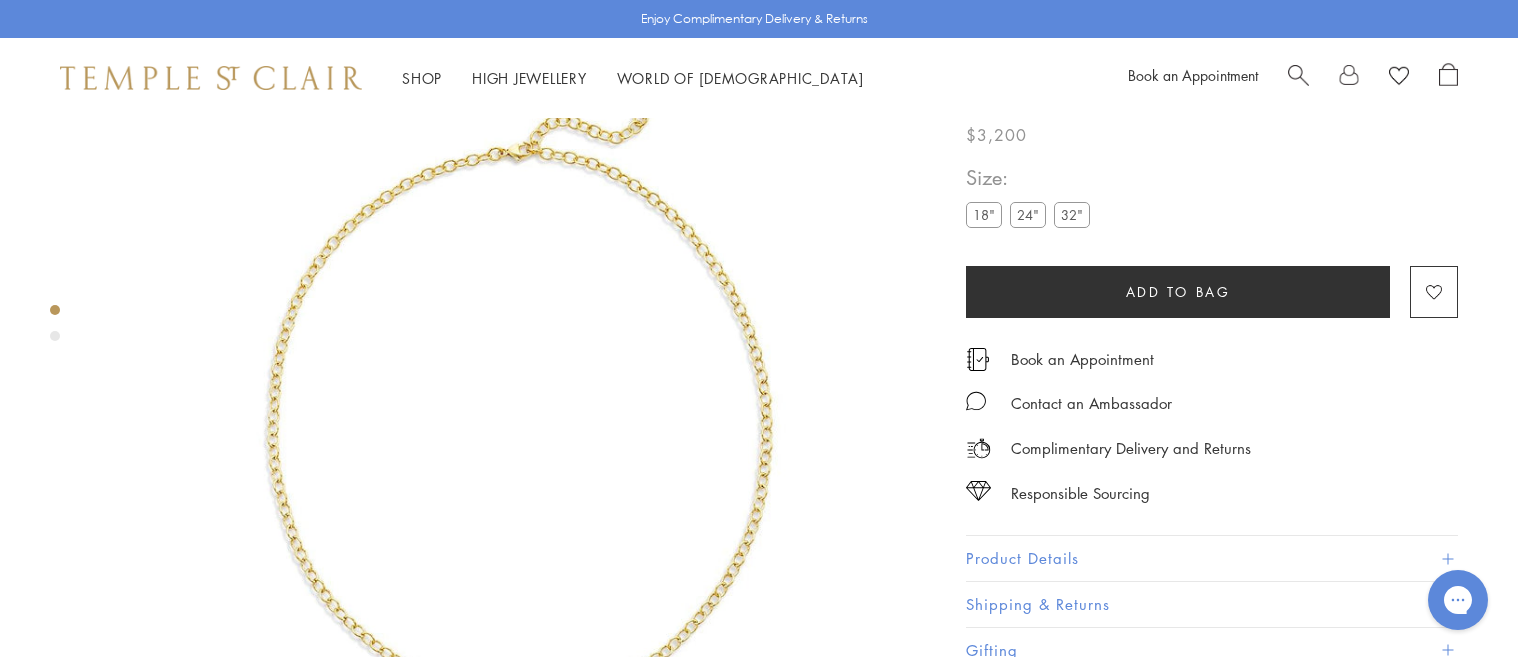 click on "24"" at bounding box center [1028, 214] 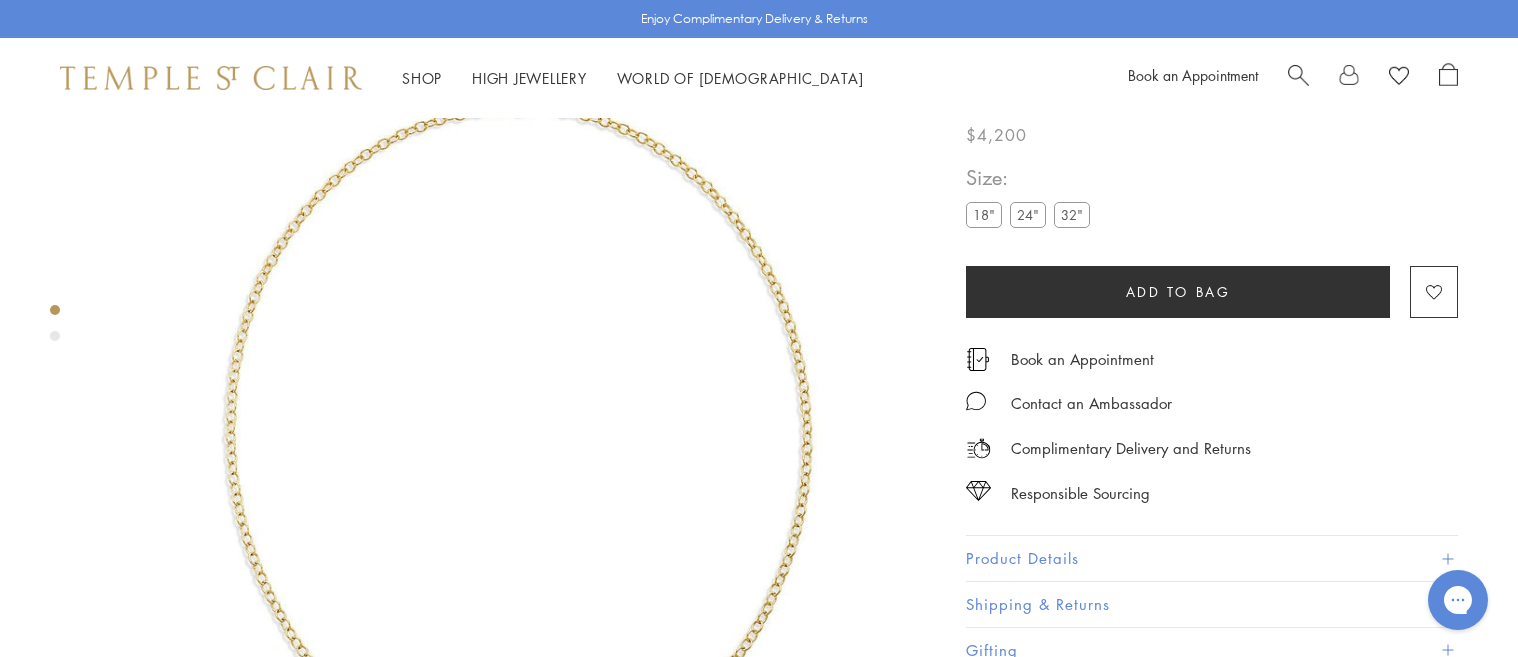 click at bounding box center (519, 419) 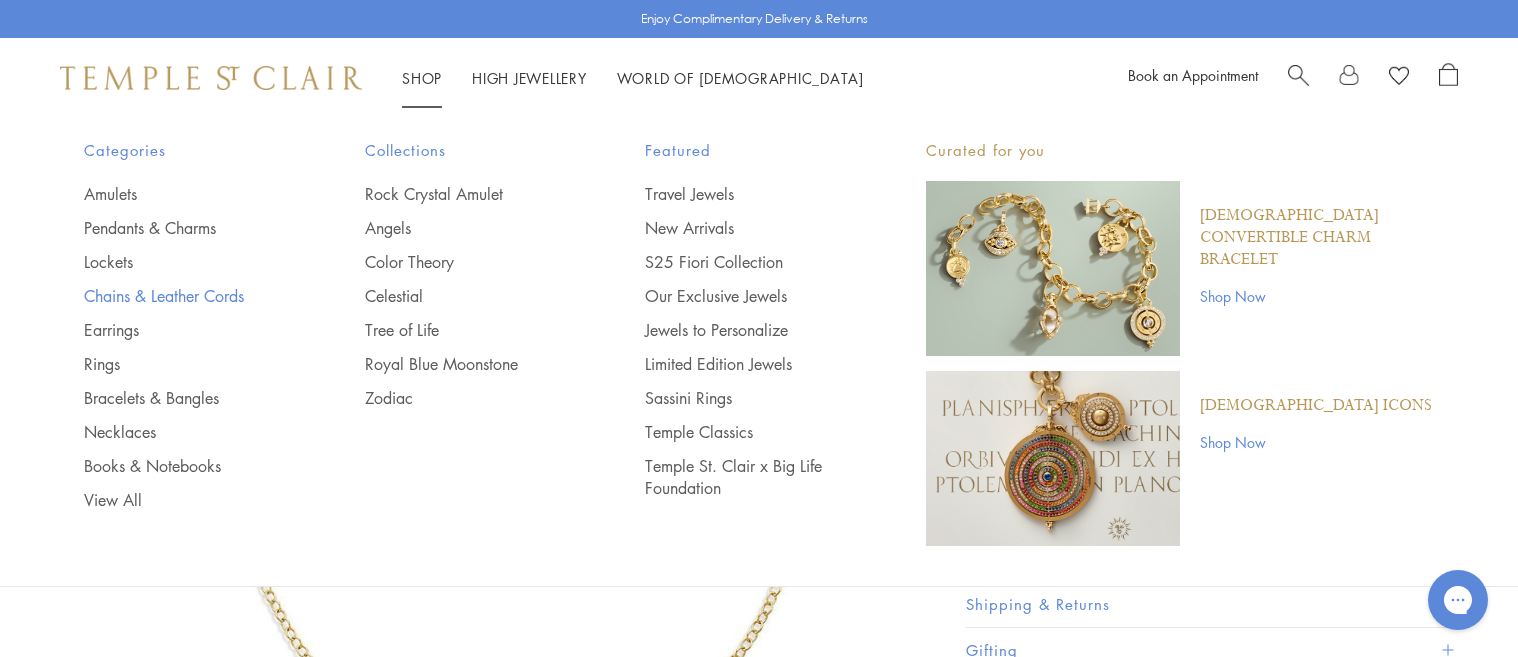 click on "Chains & Leather Cords" at bounding box center (184, 296) 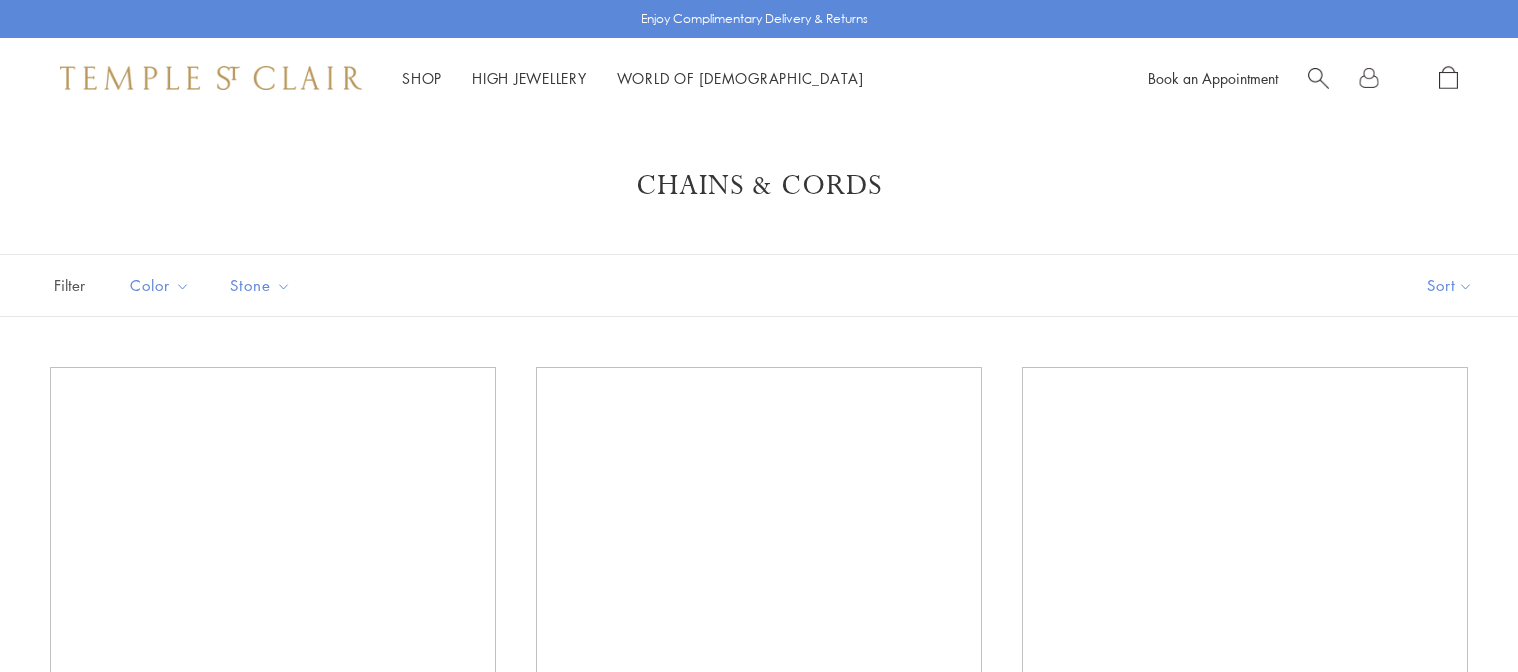scroll, scrollTop: 0, scrollLeft: 0, axis: both 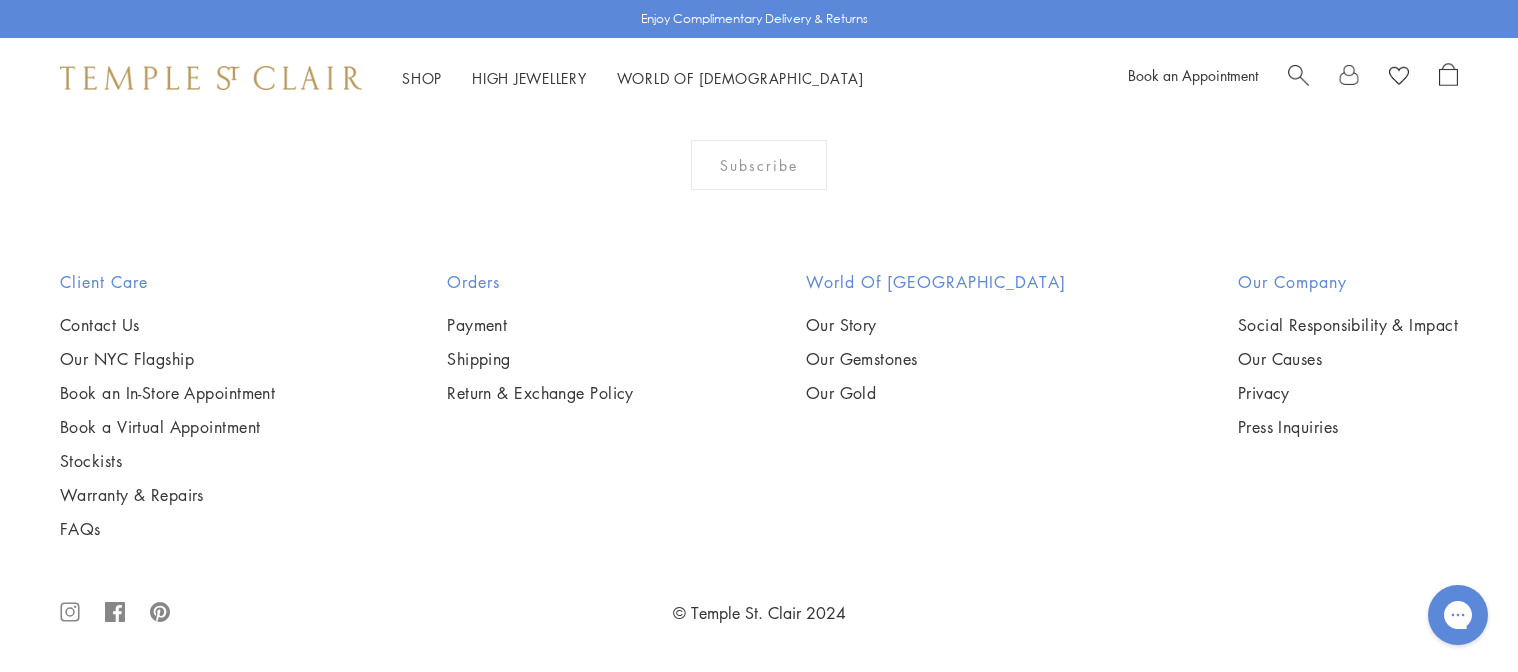 click at bounding box center [0, 0] 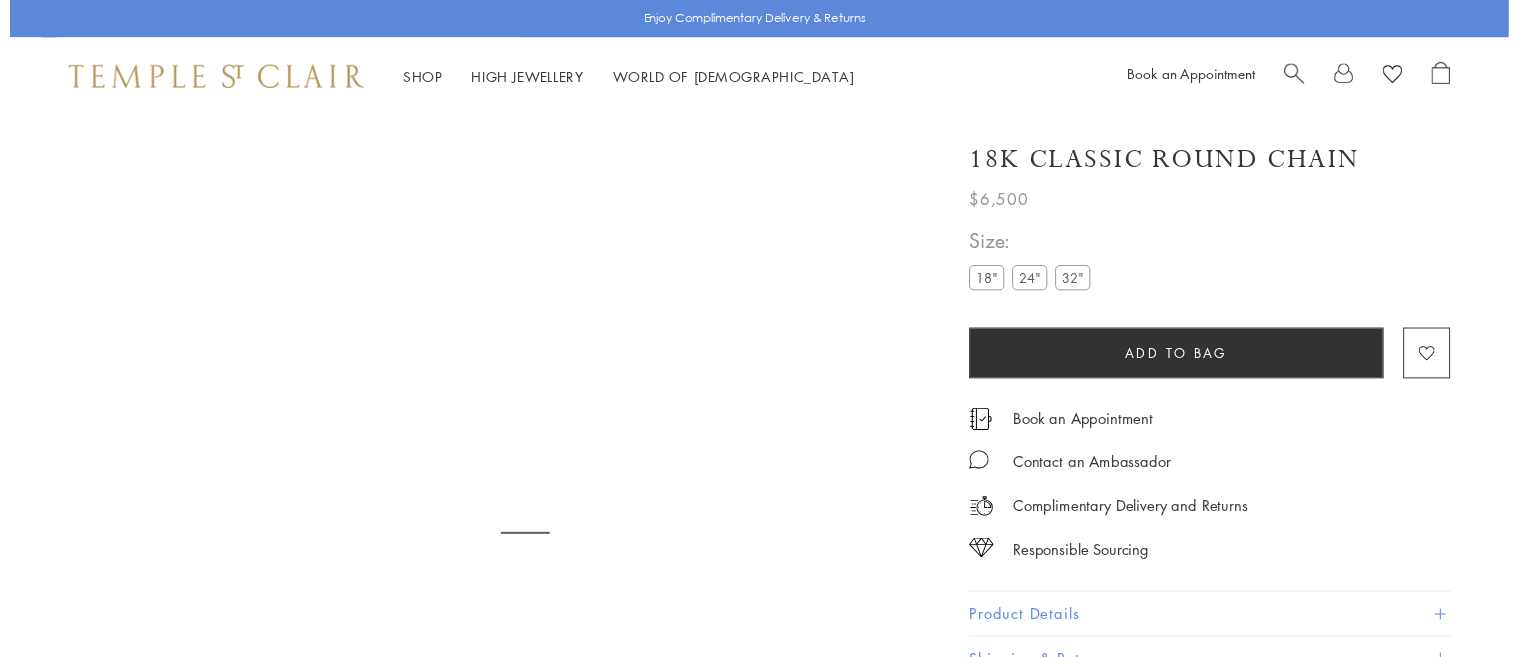 scroll, scrollTop: 0, scrollLeft: 0, axis: both 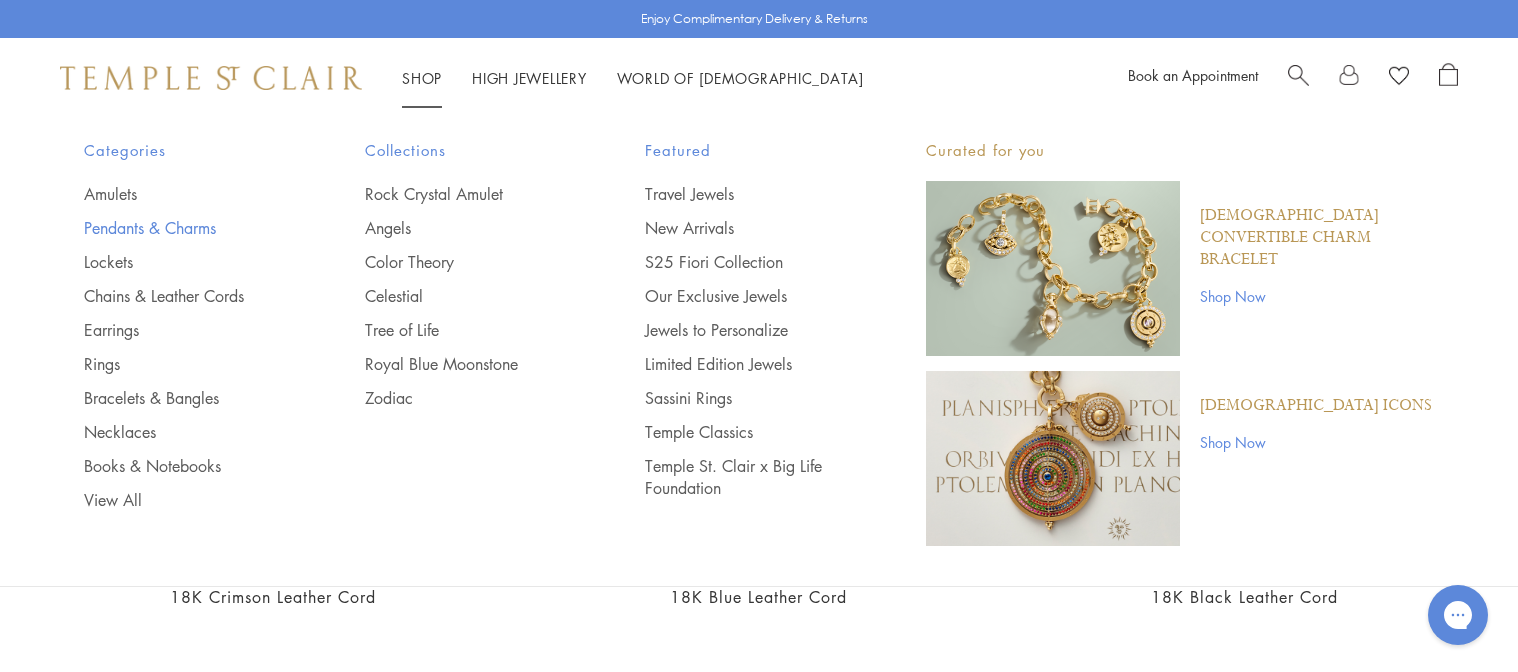 click on "Pendants & Charms" at bounding box center (184, 228) 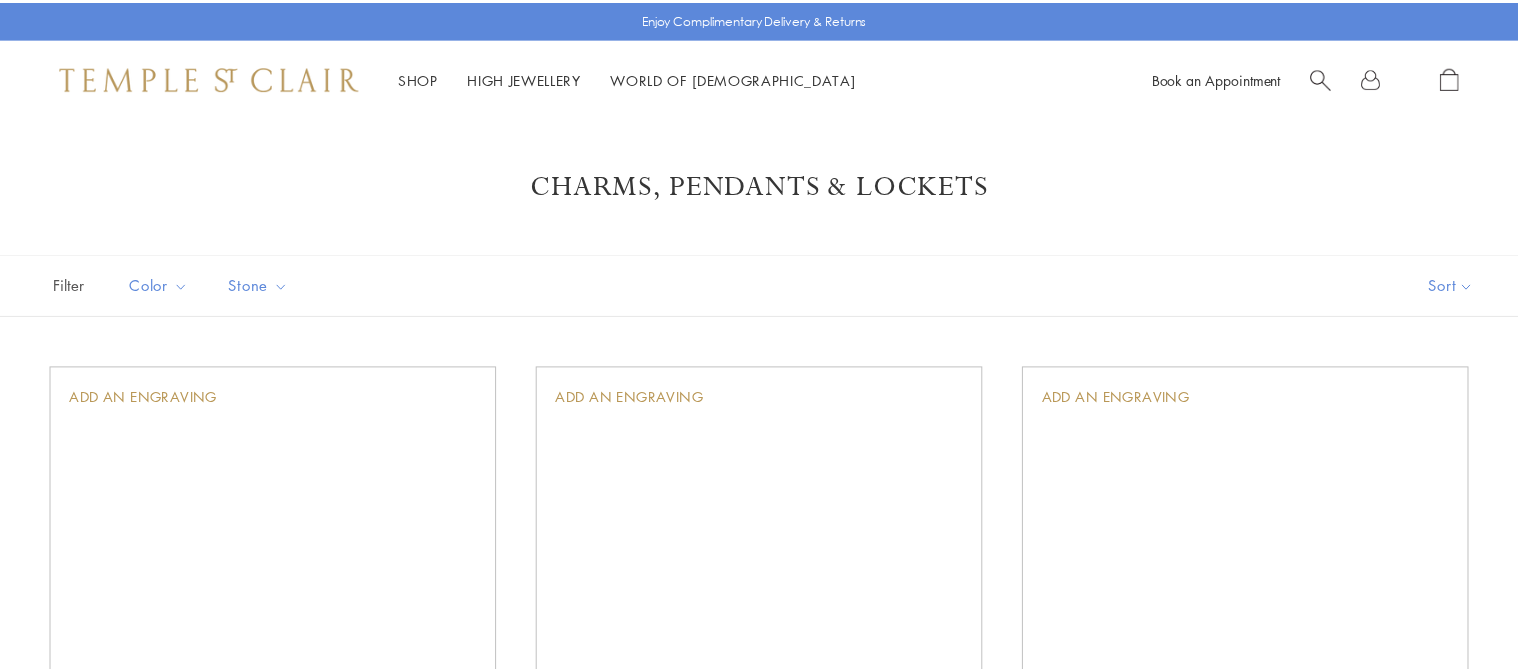 scroll, scrollTop: 0, scrollLeft: 0, axis: both 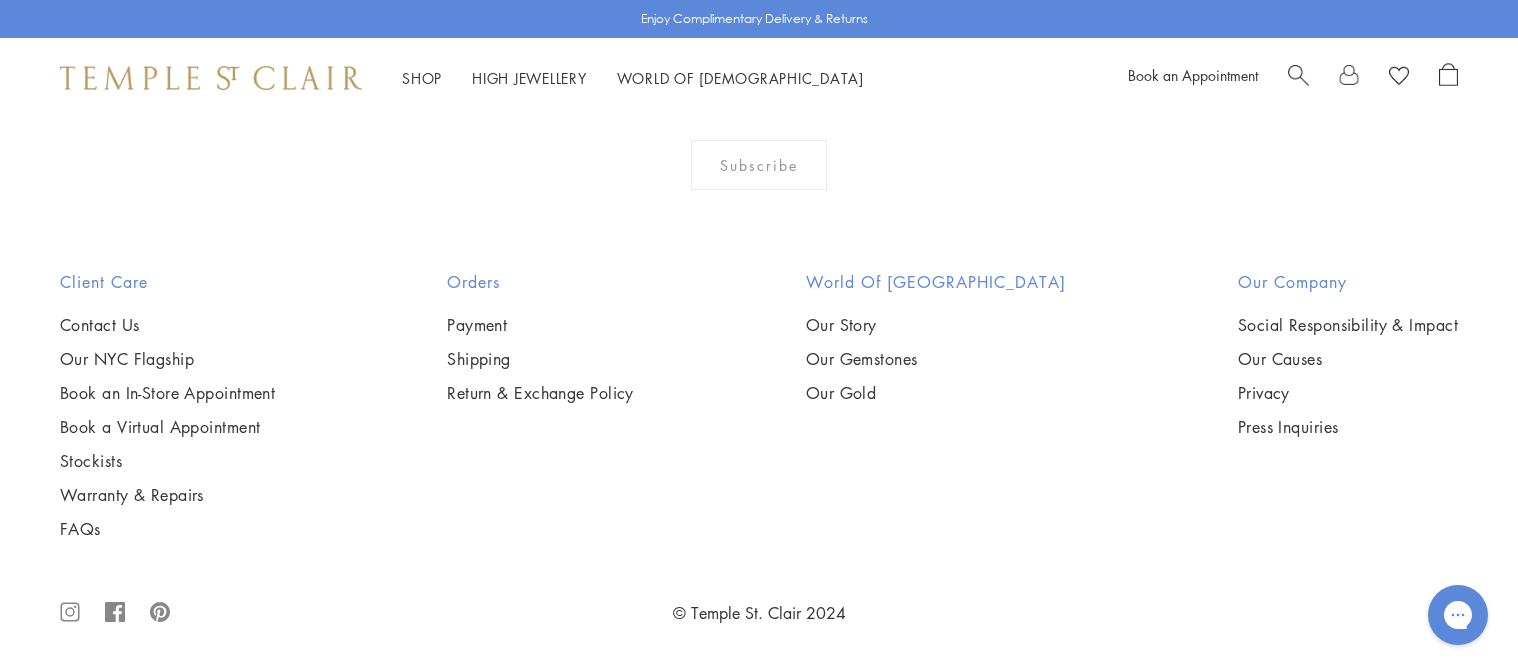 click at bounding box center (0, 0) 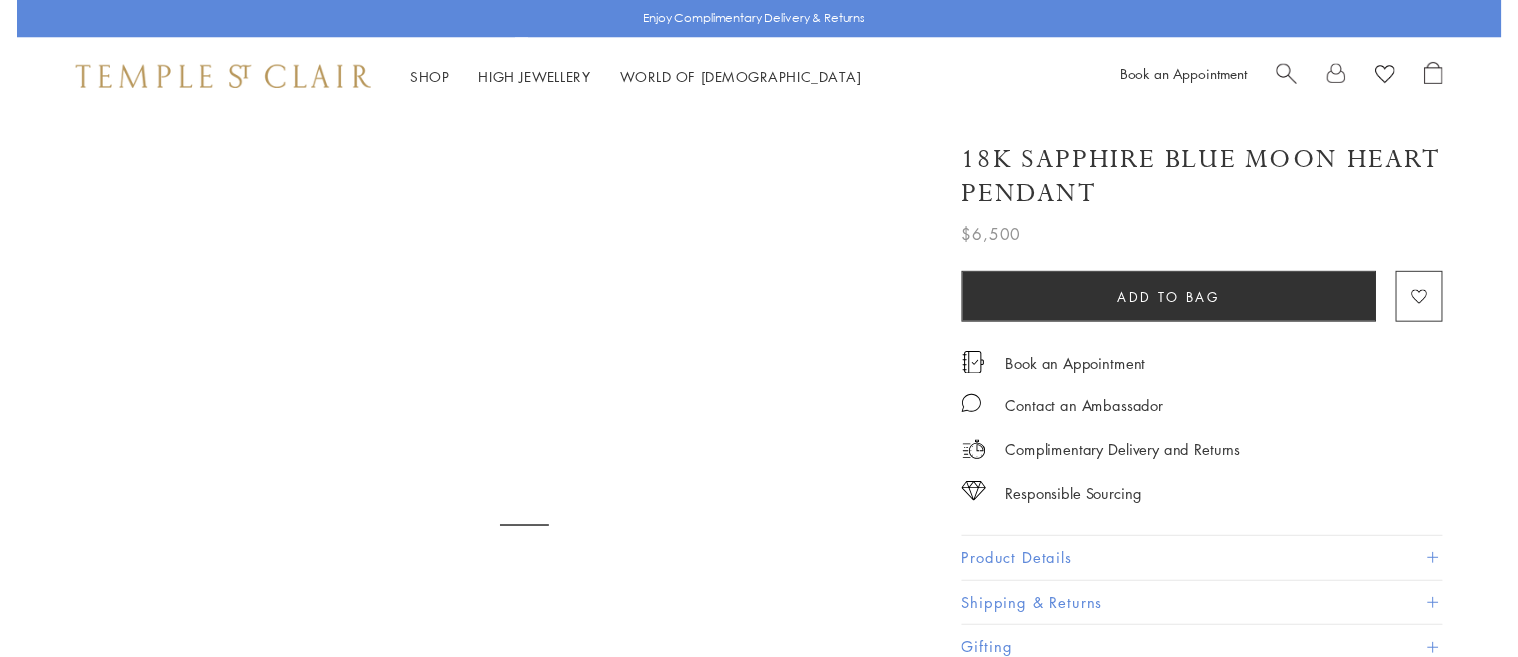 scroll, scrollTop: 0, scrollLeft: 0, axis: both 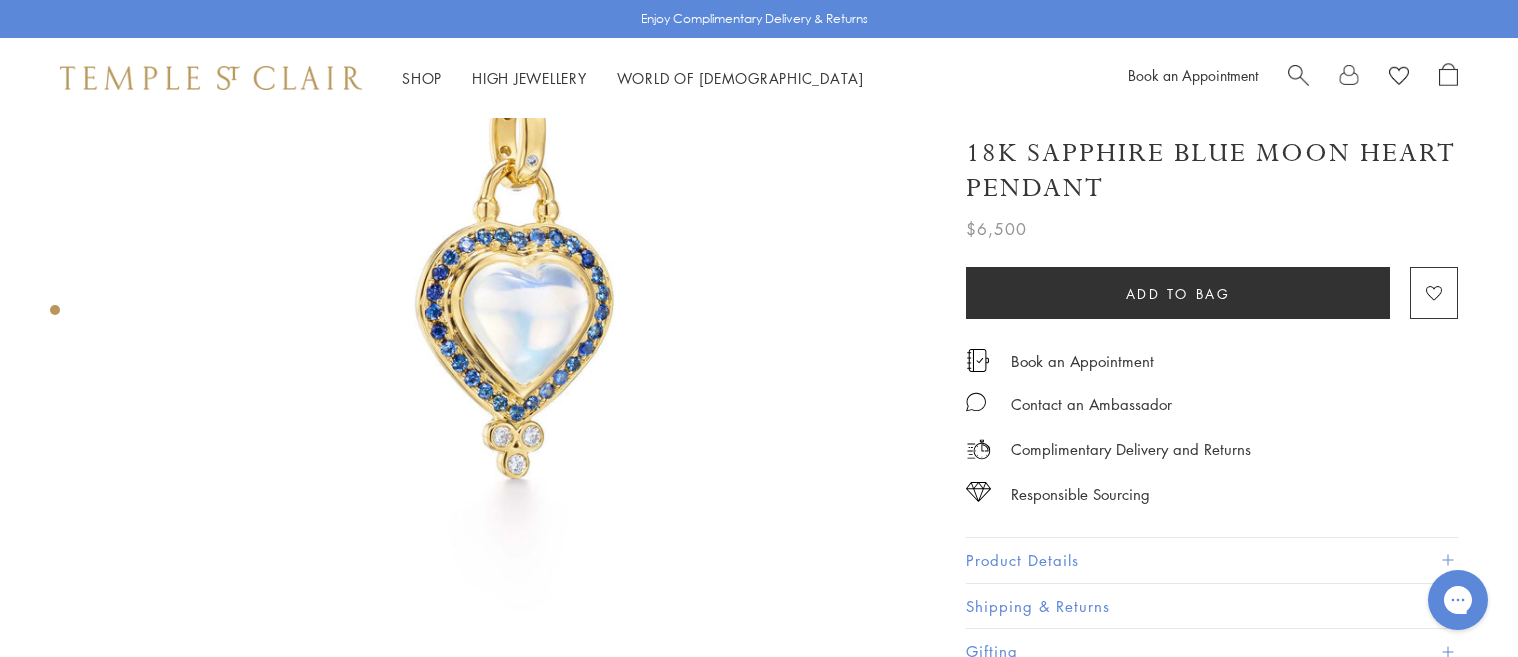 click on "Product Details" at bounding box center [1212, 560] 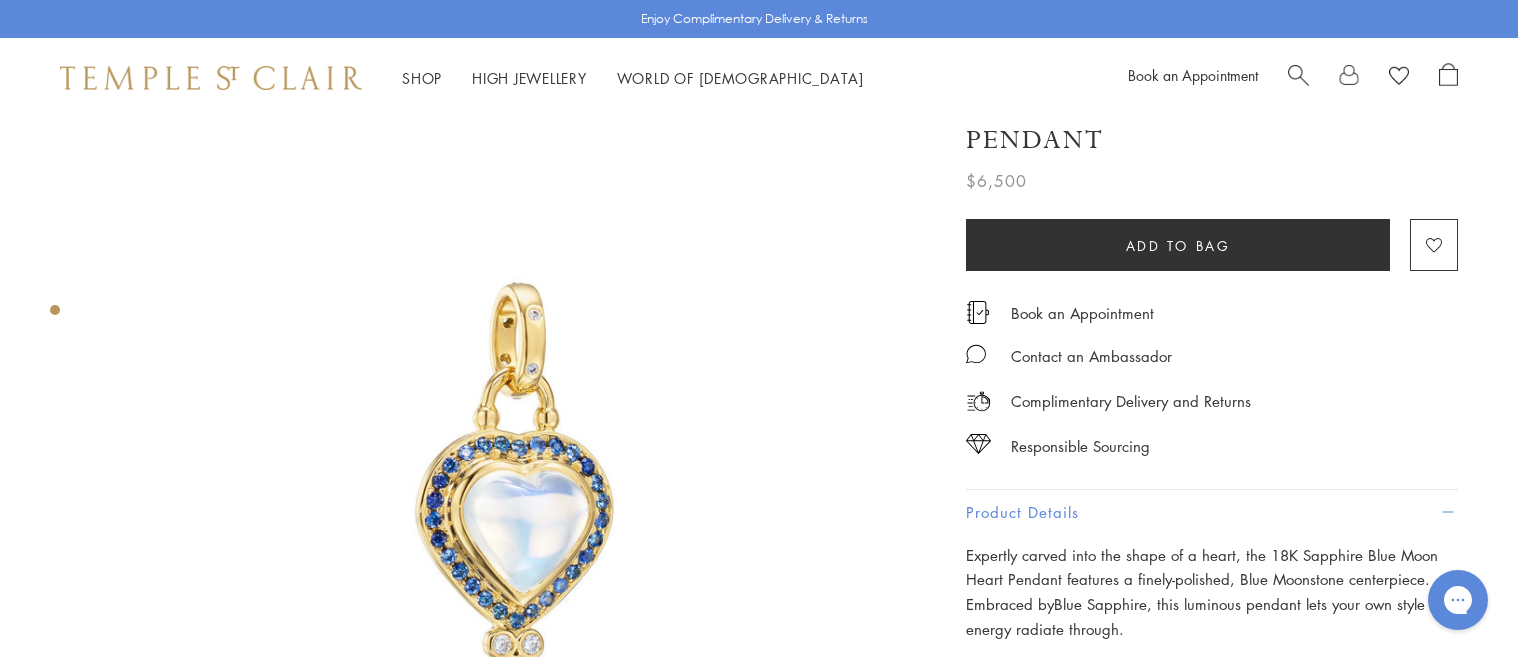 scroll, scrollTop: 81, scrollLeft: 0, axis: vertical 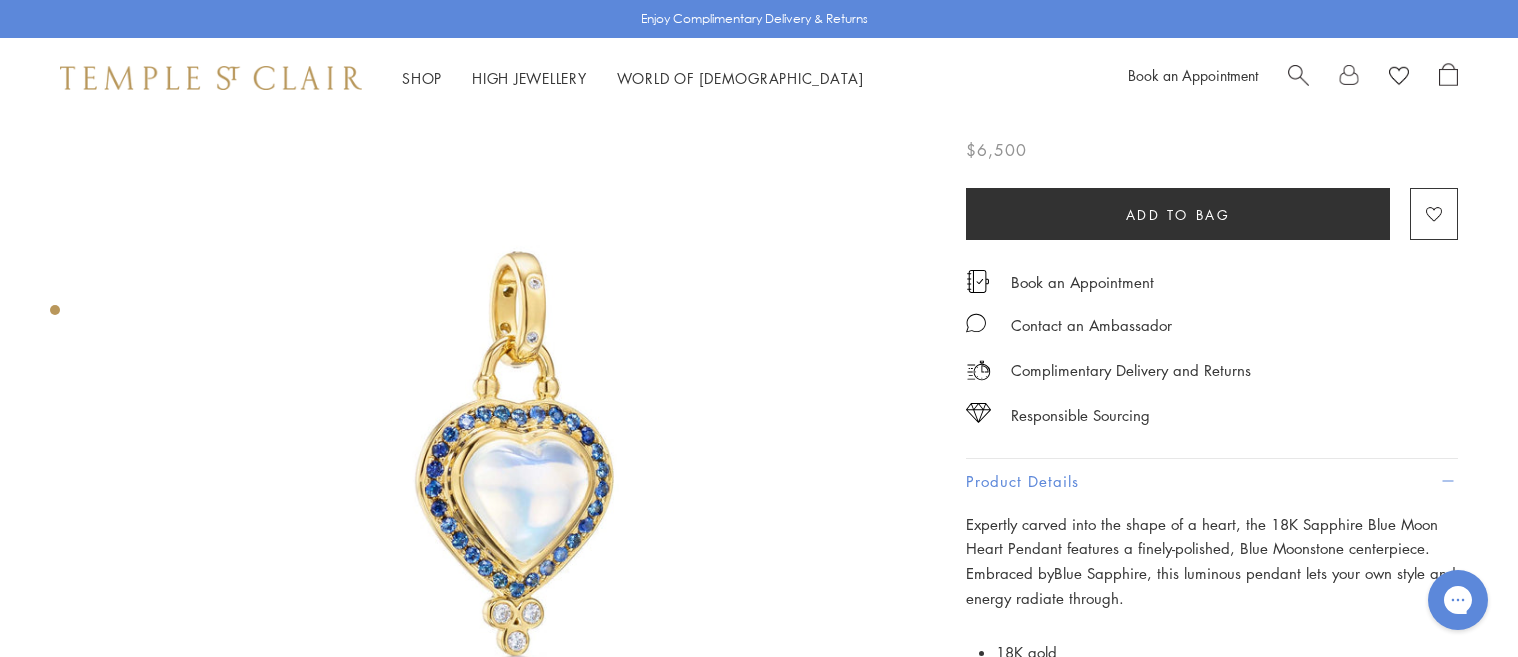 click at bounding box center [519, 456] 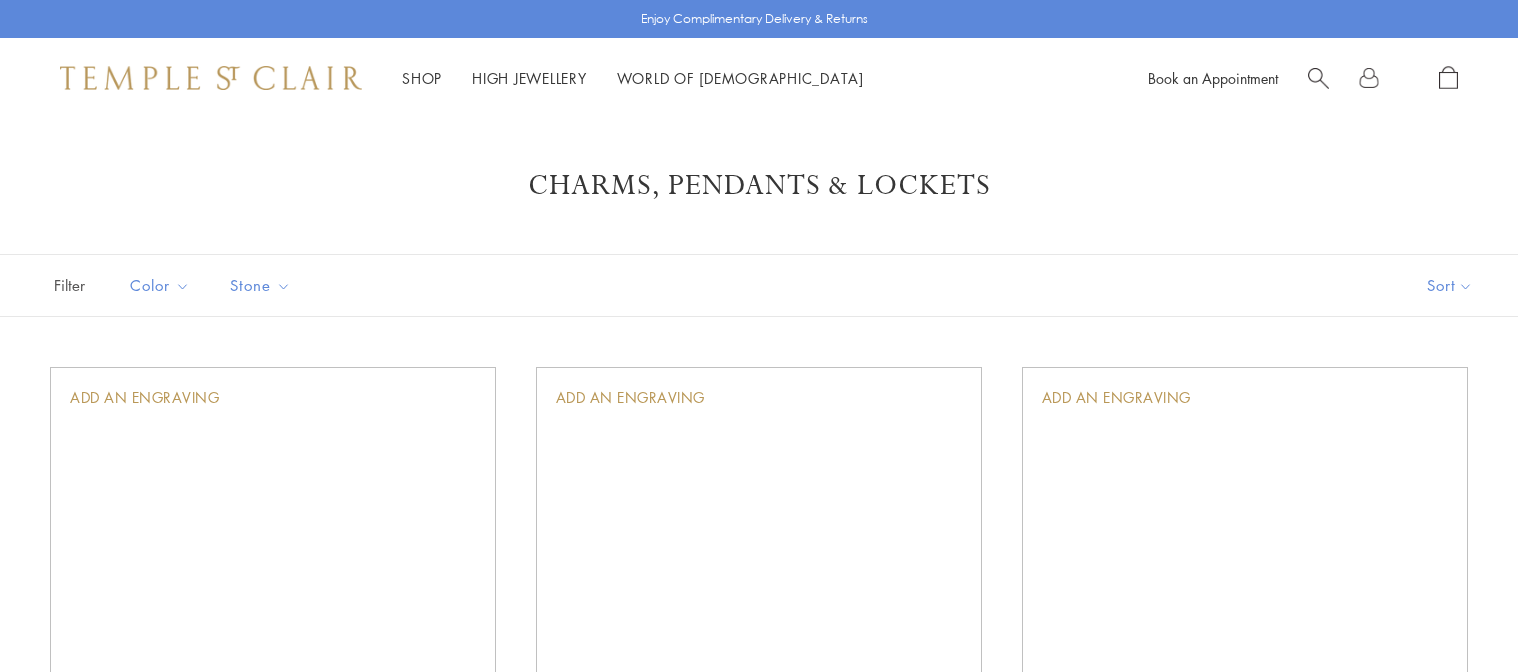 scroll, scrollTop: 4325, scrollLeft: 0, axis: vertical 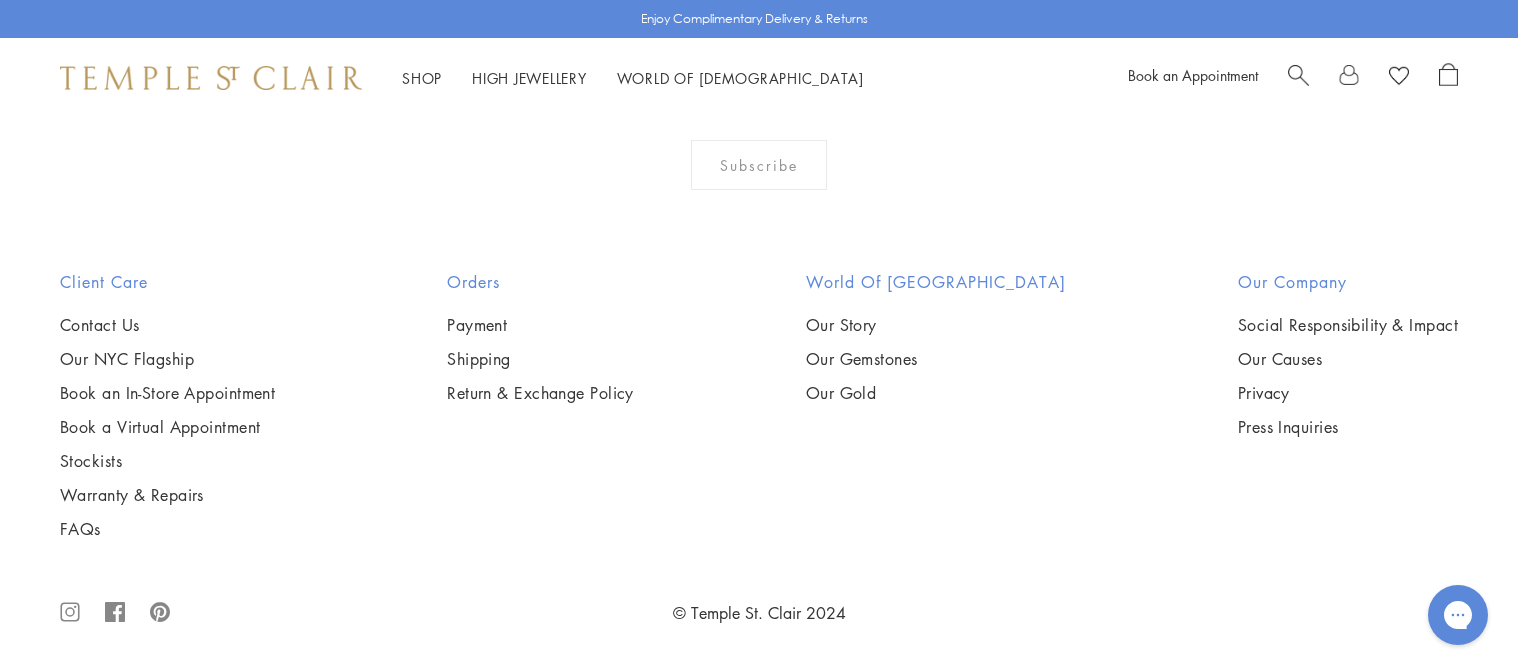 click at bounding box center (0, 0) 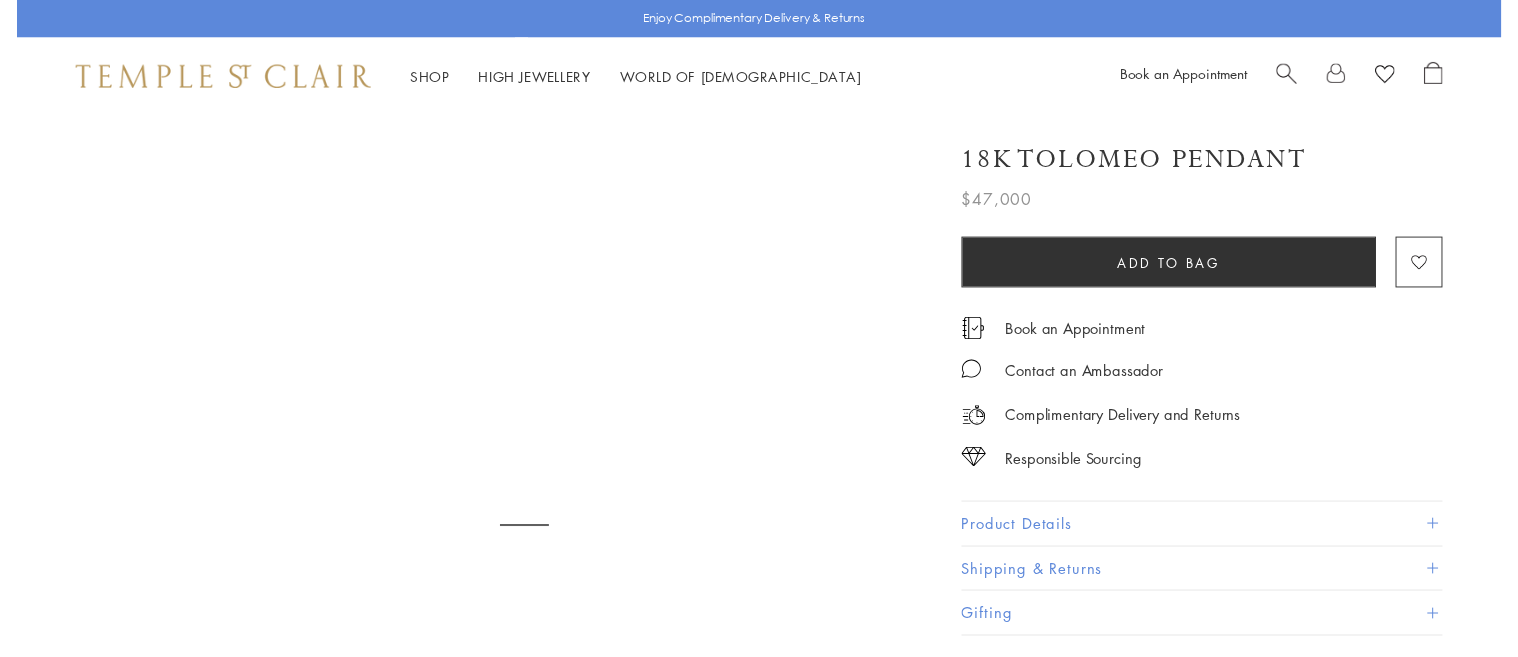 scroll, scrollTop: 0, scrollLeft: 0, axis: both 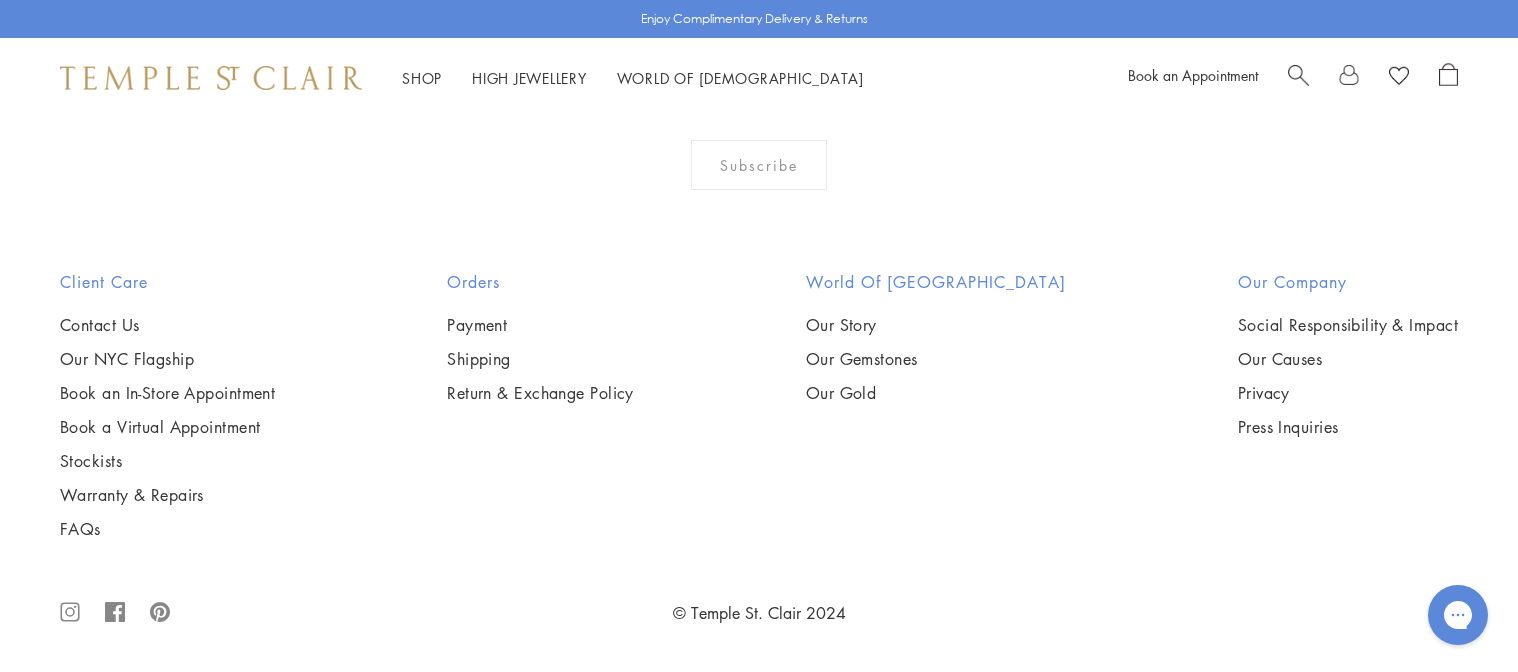 click on "2" at bounding box center [727, -159] 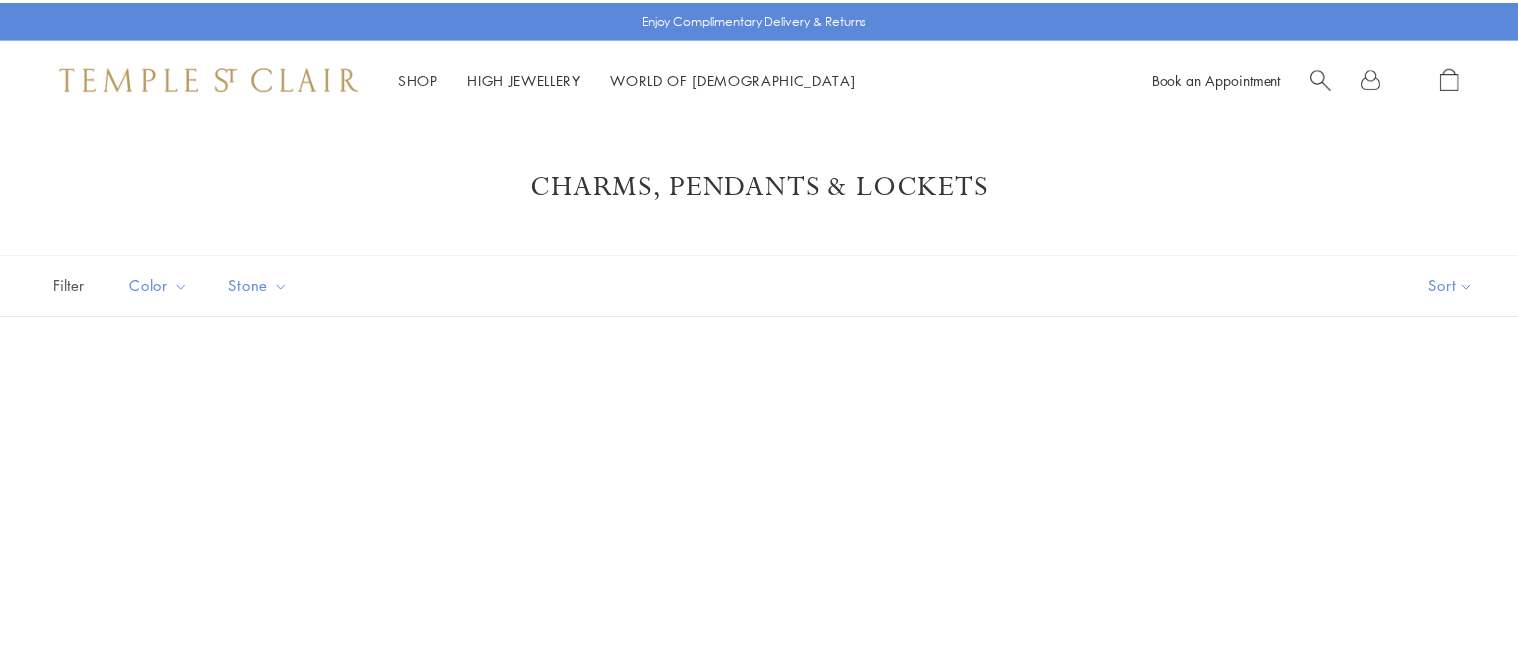 scroll, scrollTop: 0, scrollLeft: 0, axis: both 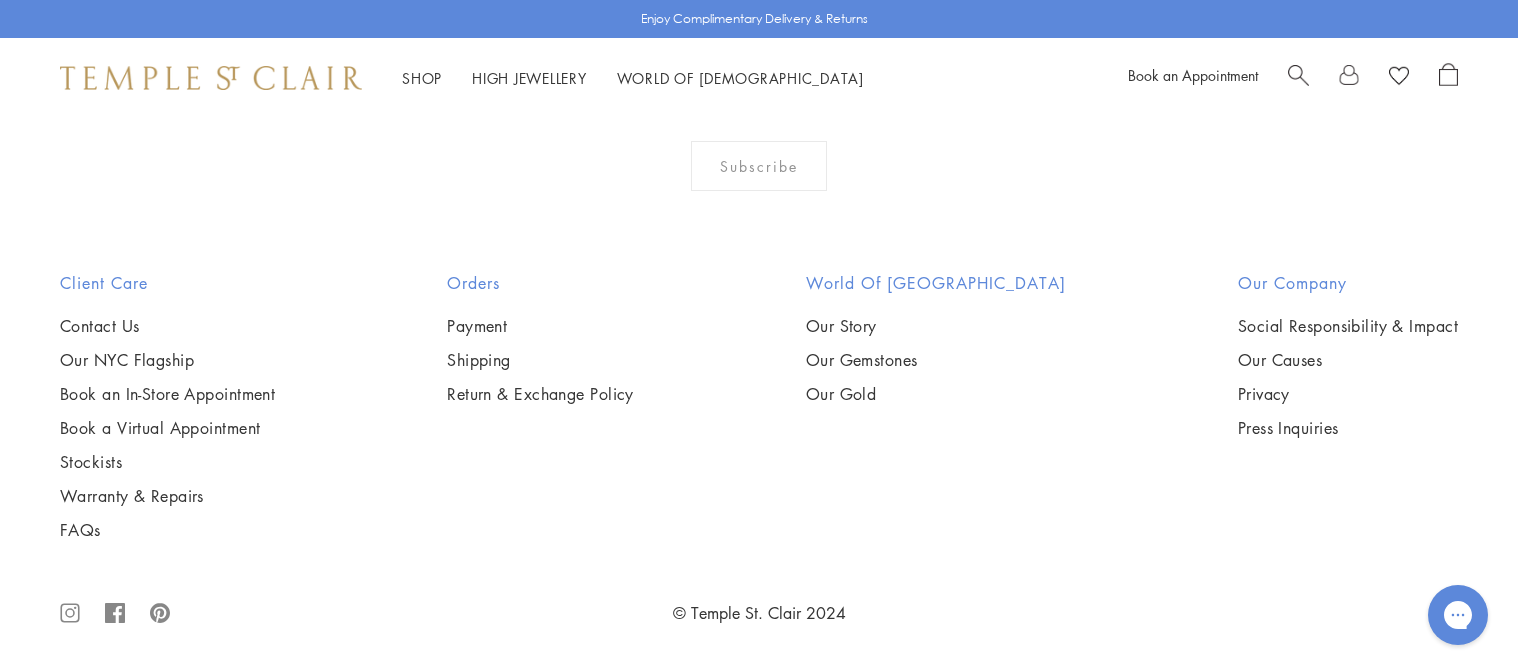 click on "3" at bounding box center (824, -158) 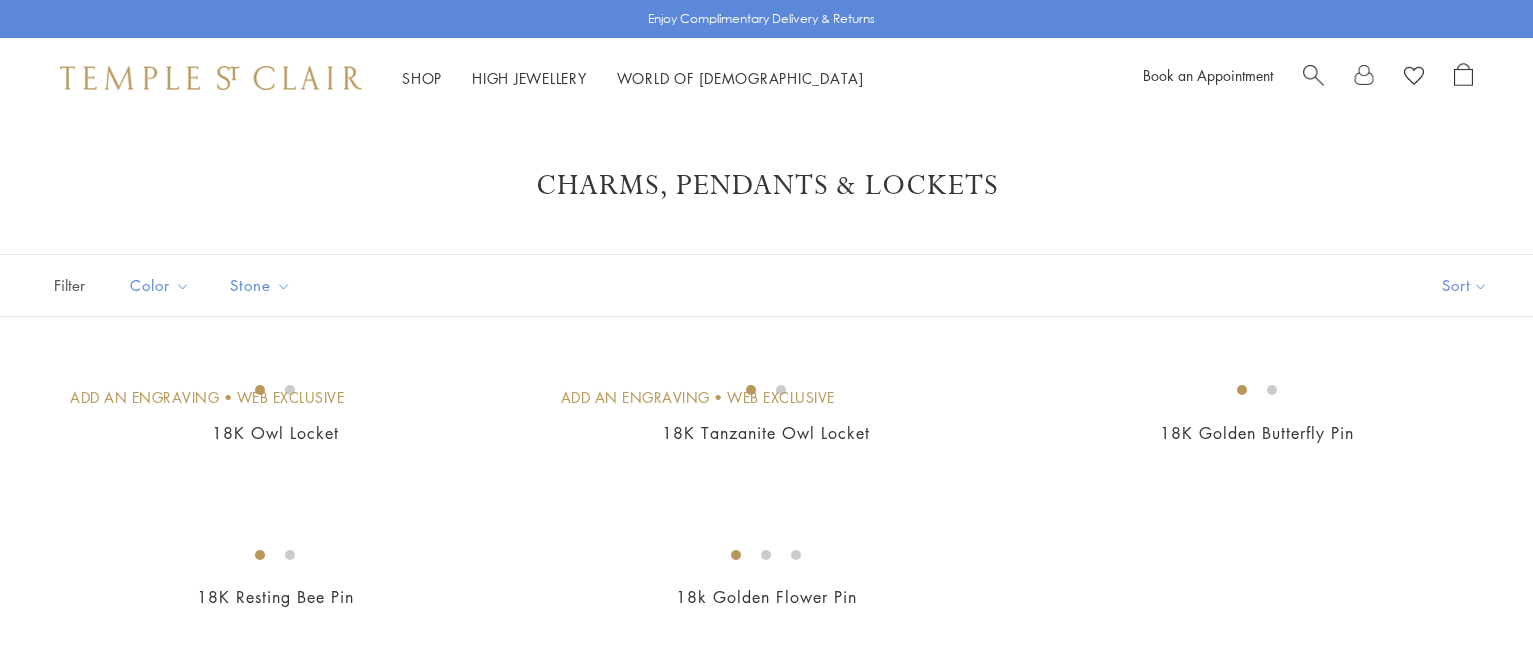 scroll, scrollTop: 0, scrollLeft: 0, axis: both 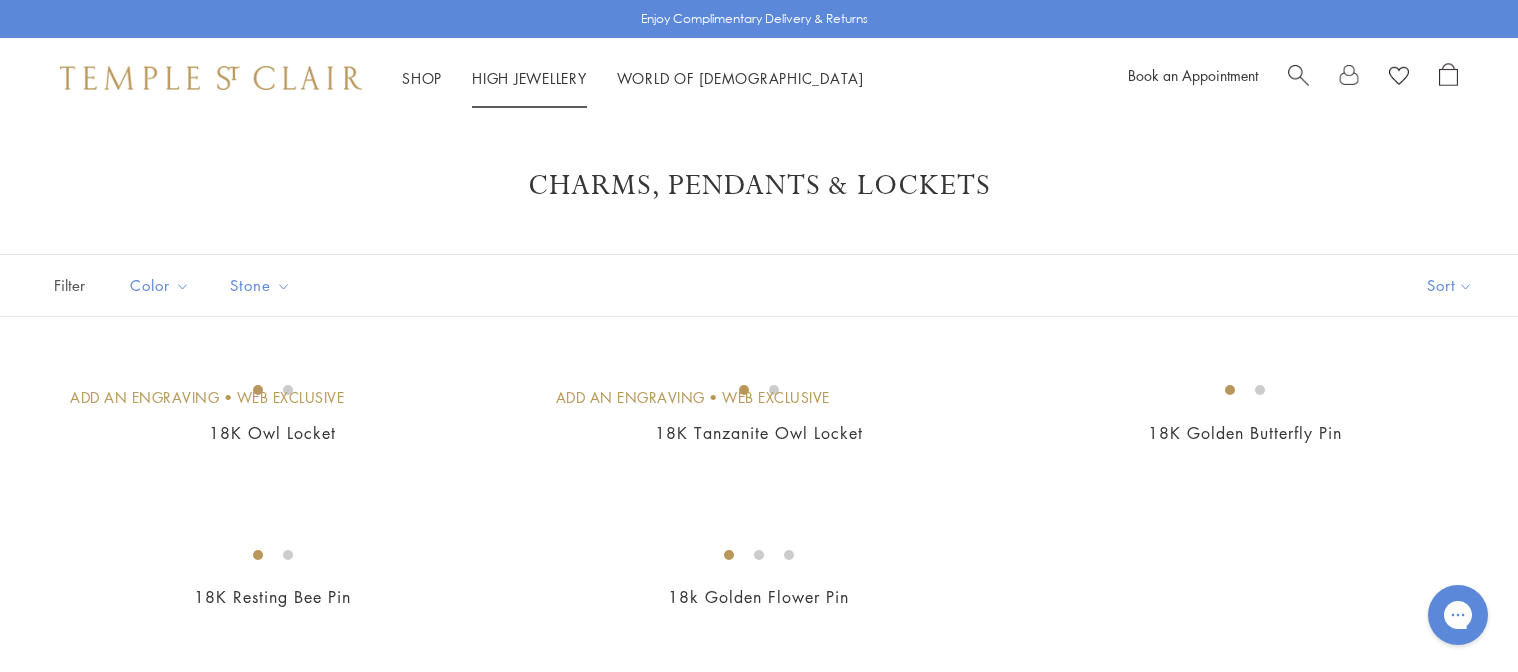 click on "High Jewellery High Jewellery" at bounding box center [529, 78] 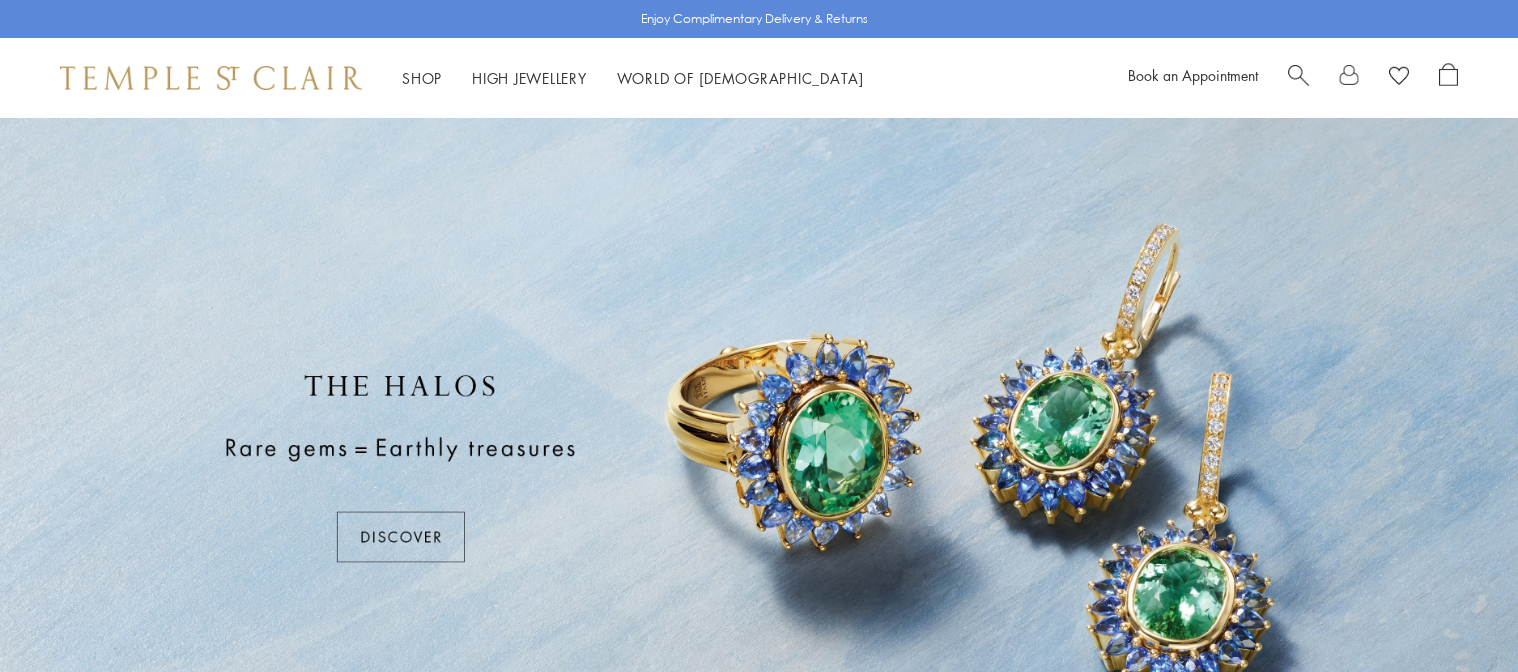 scroll, scrollTop: 0, scrollLeft: 0, axis: both 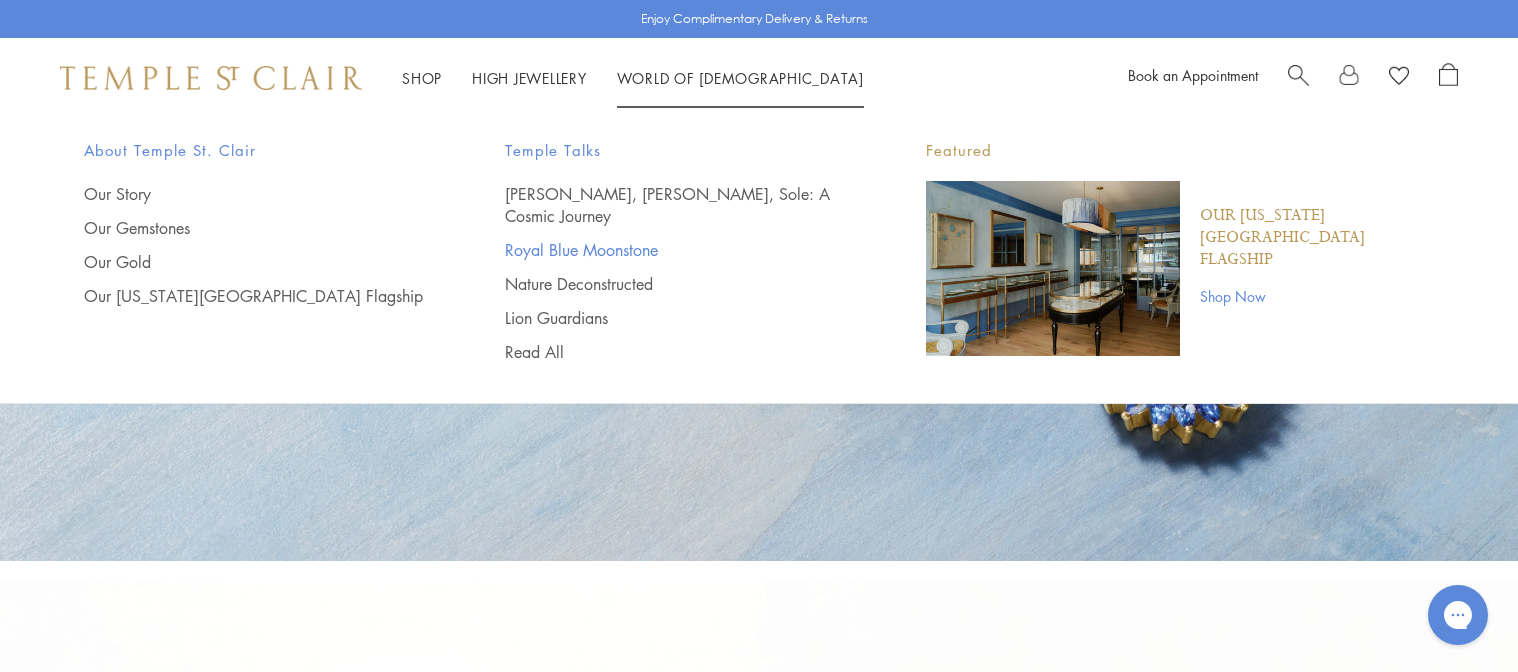 click on "Royal Blue Moonstone" at bounding box center (675, 250) 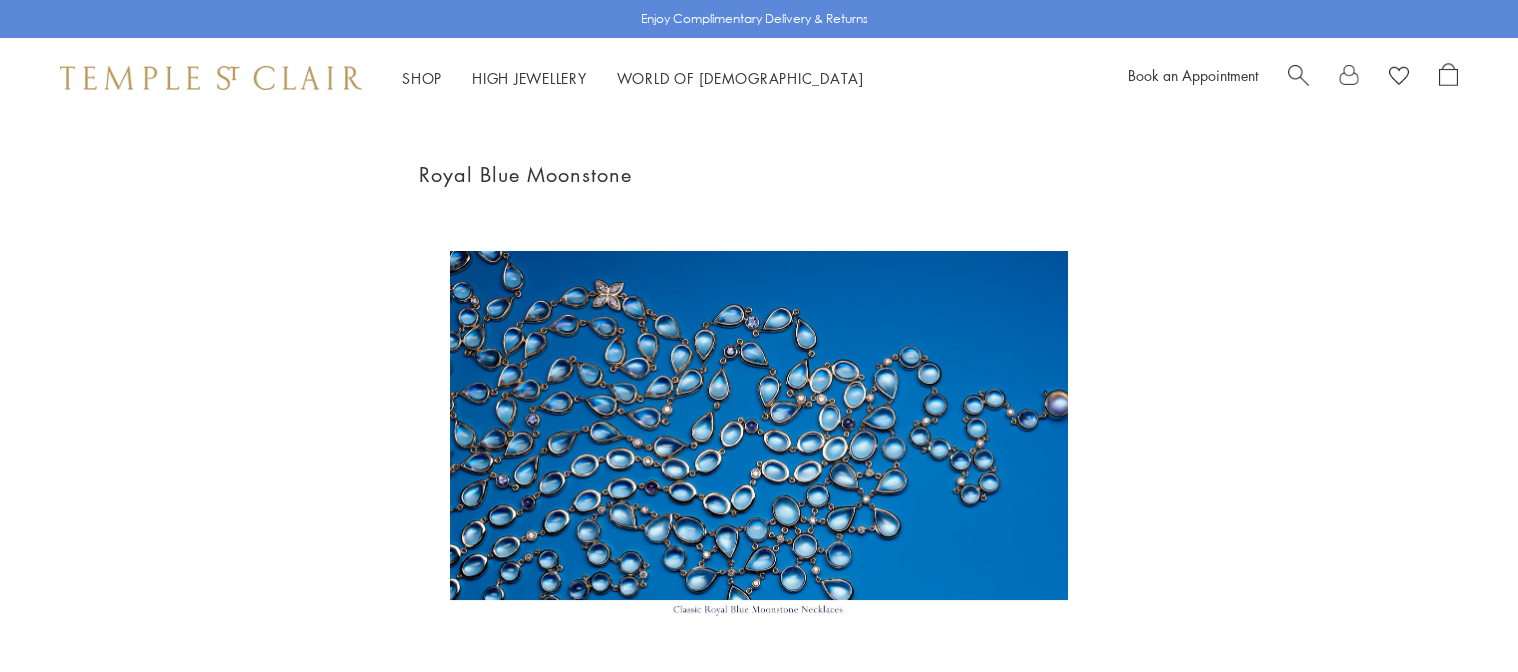 scroll, scrollTop: 0, scrollLeft: 0, axis: both 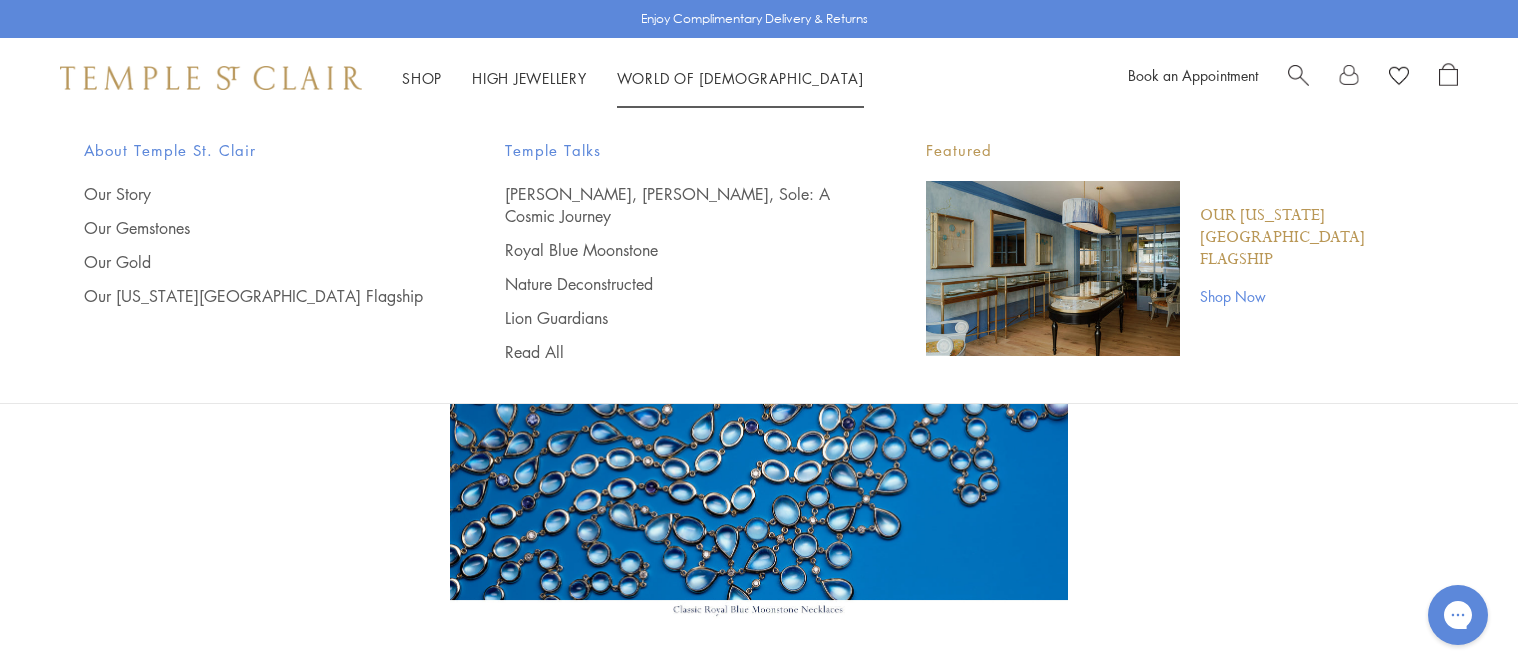 click at bounding box center (1298, 73) 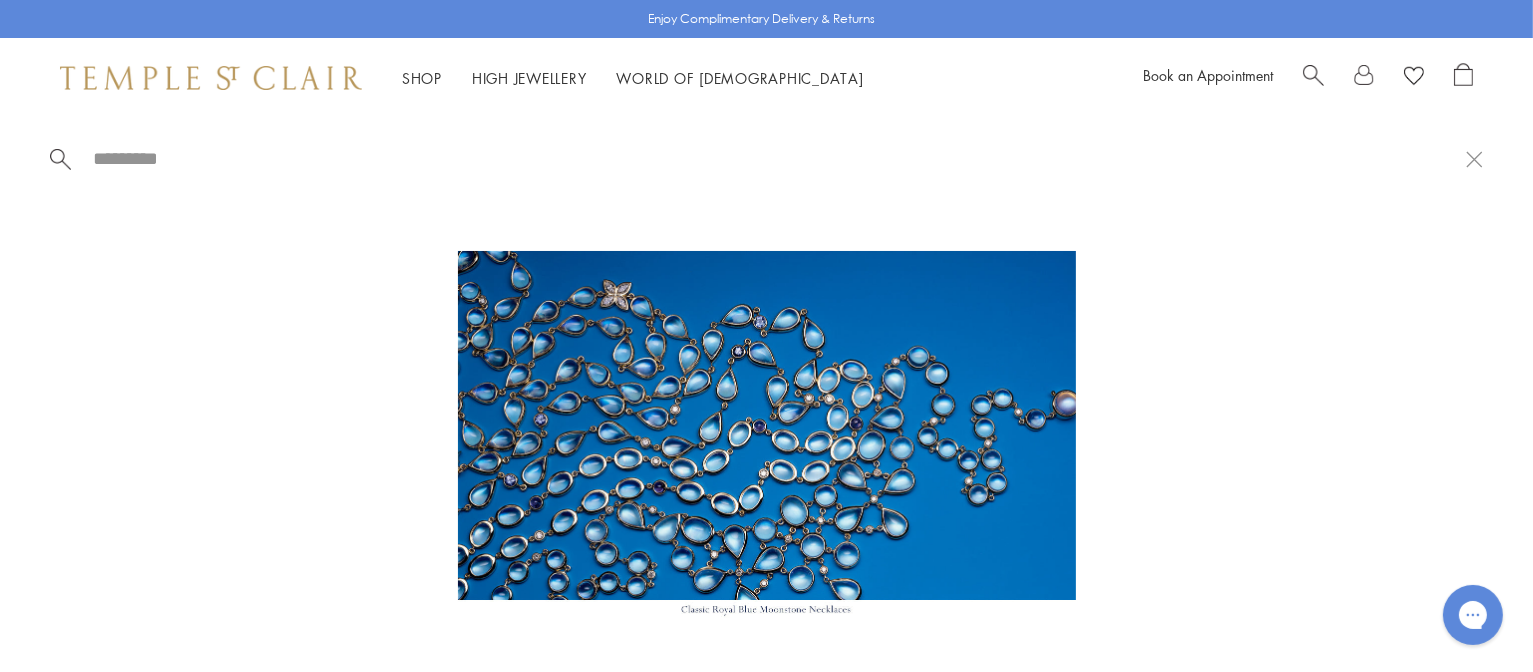 click at bounding box center [766, 158] 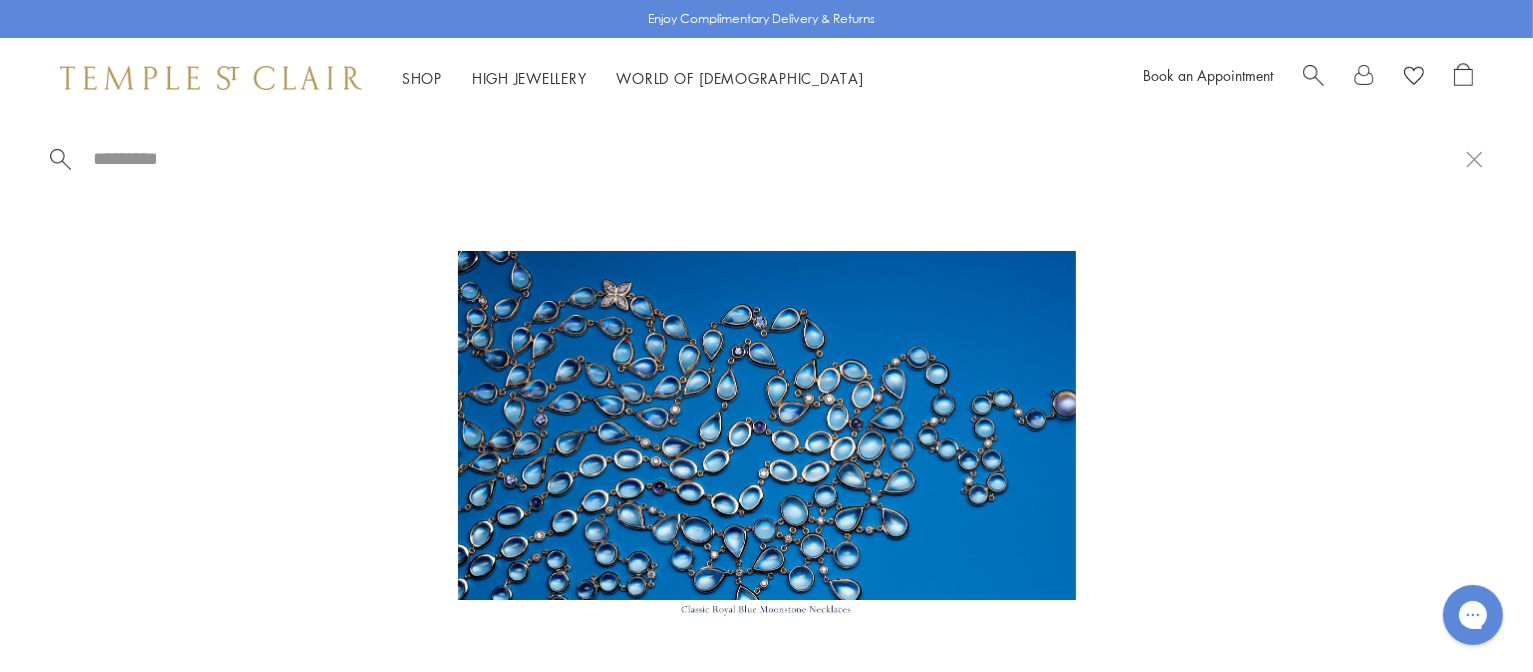 click at bounding box center (778, 158) 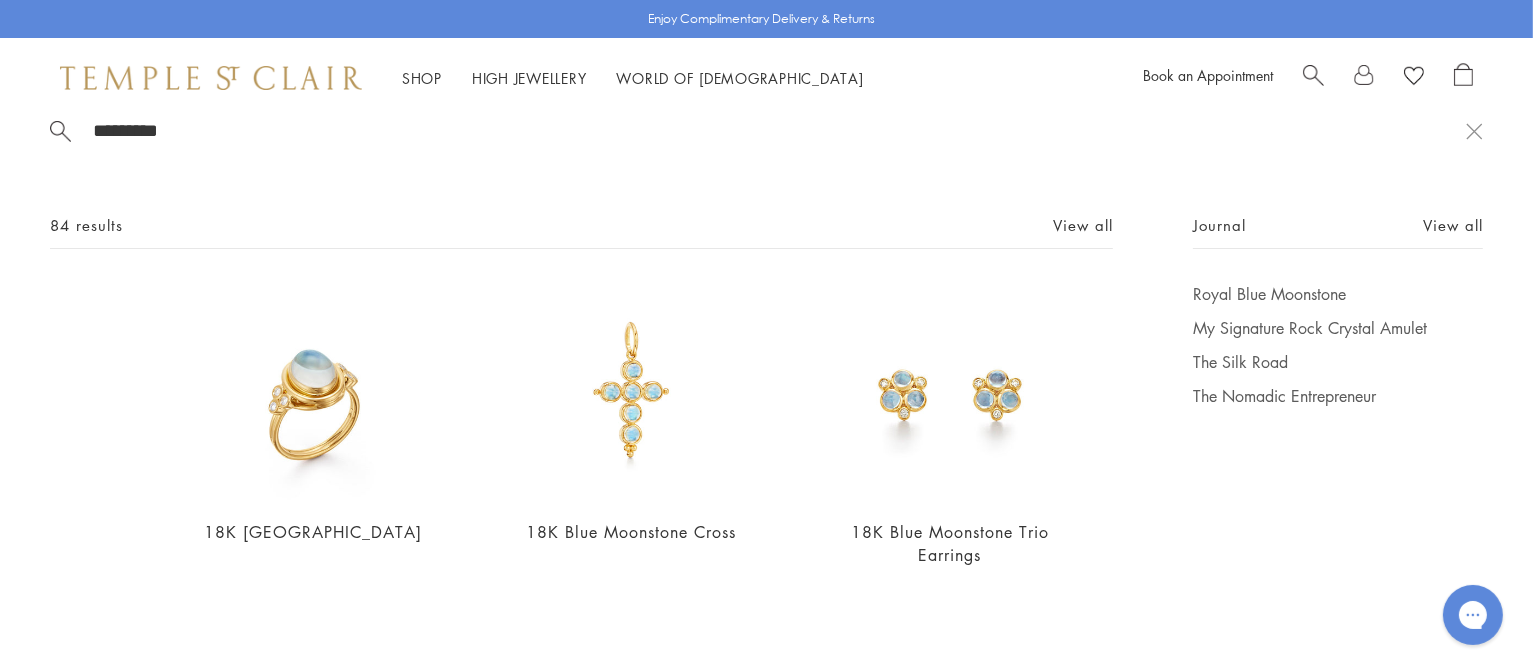scroll, scrollTop: 32, scrollLeft: 0, axis: vertical 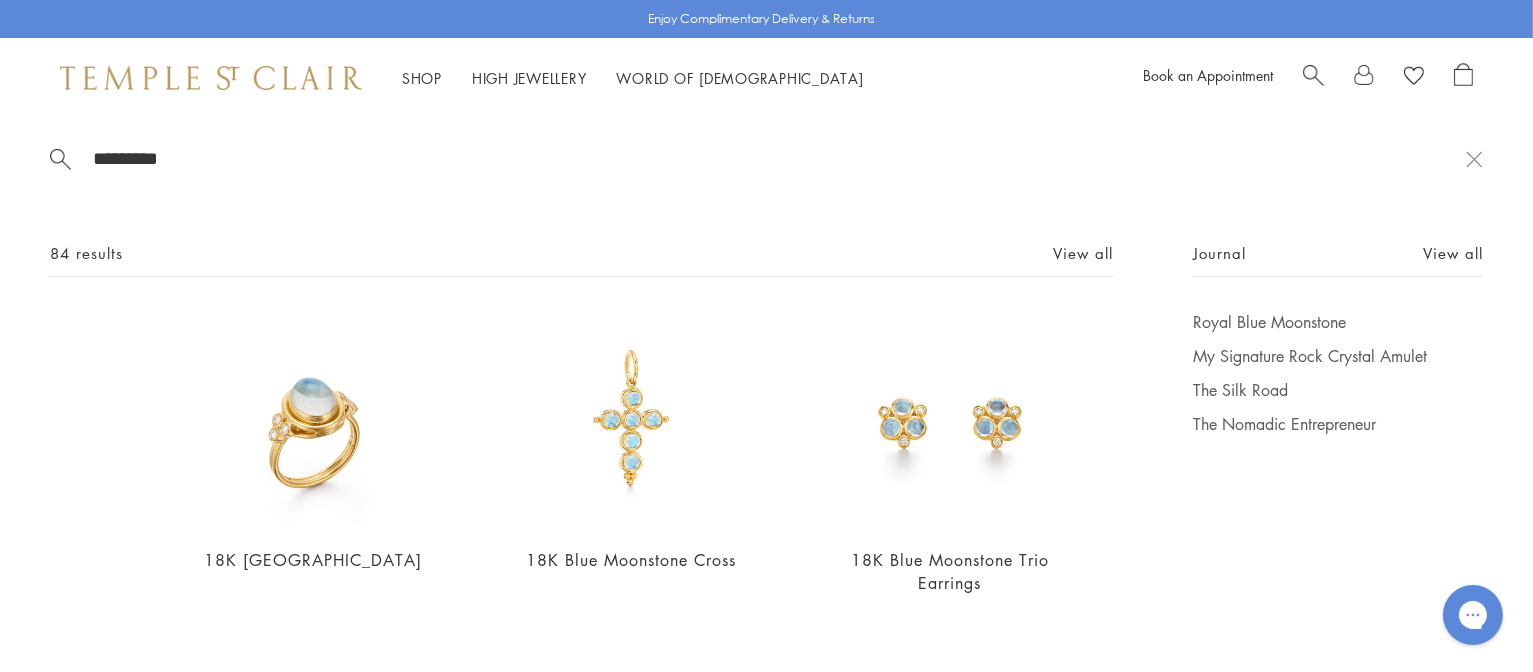 click on "*********" at bounding box center (778, 158) 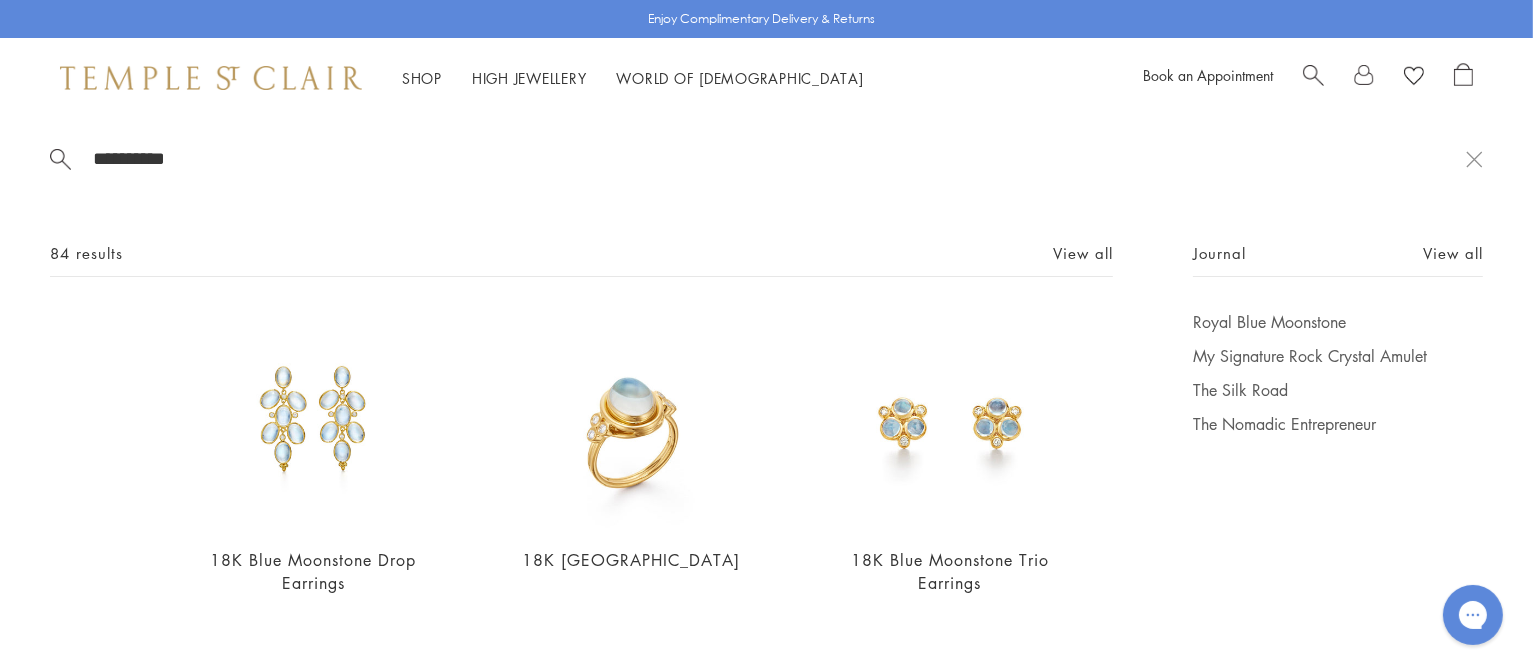 click on "*********" at bounding box center [758, 158] 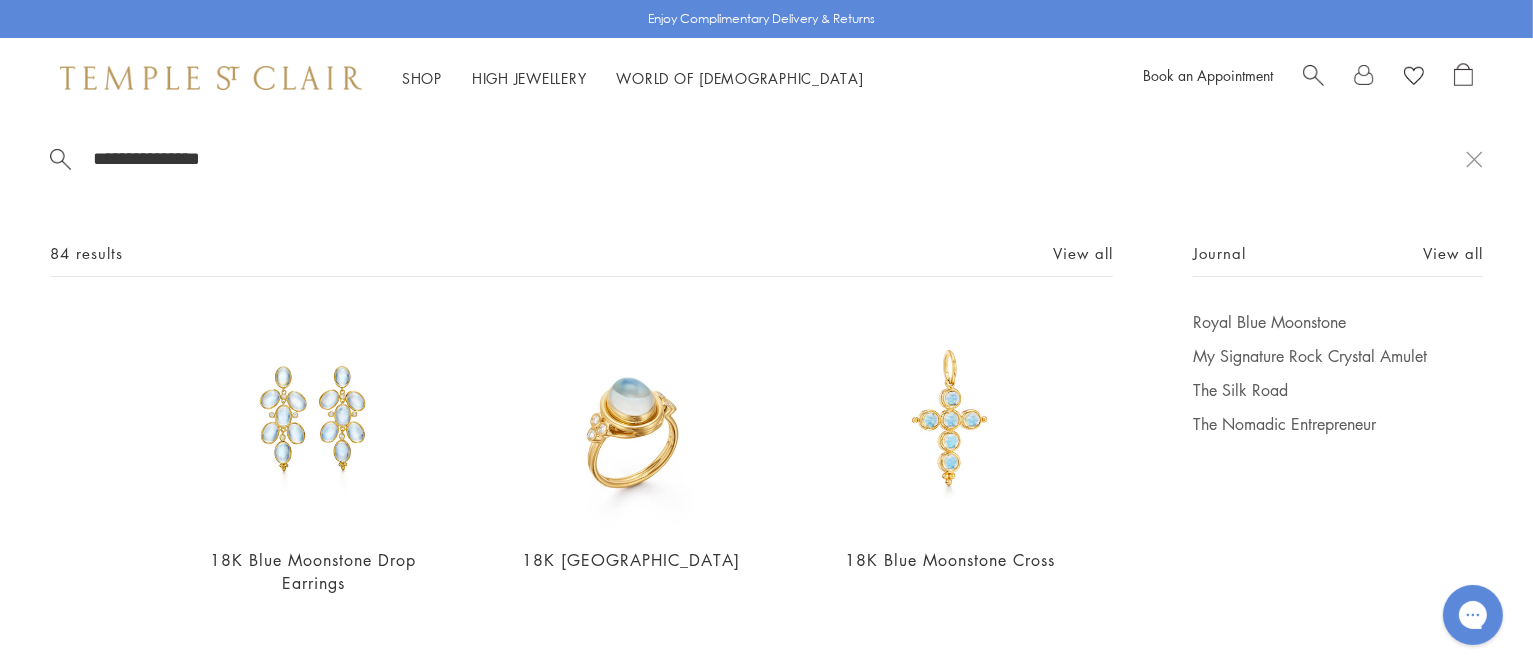 click on "**********" at bounding box center [778, 158] 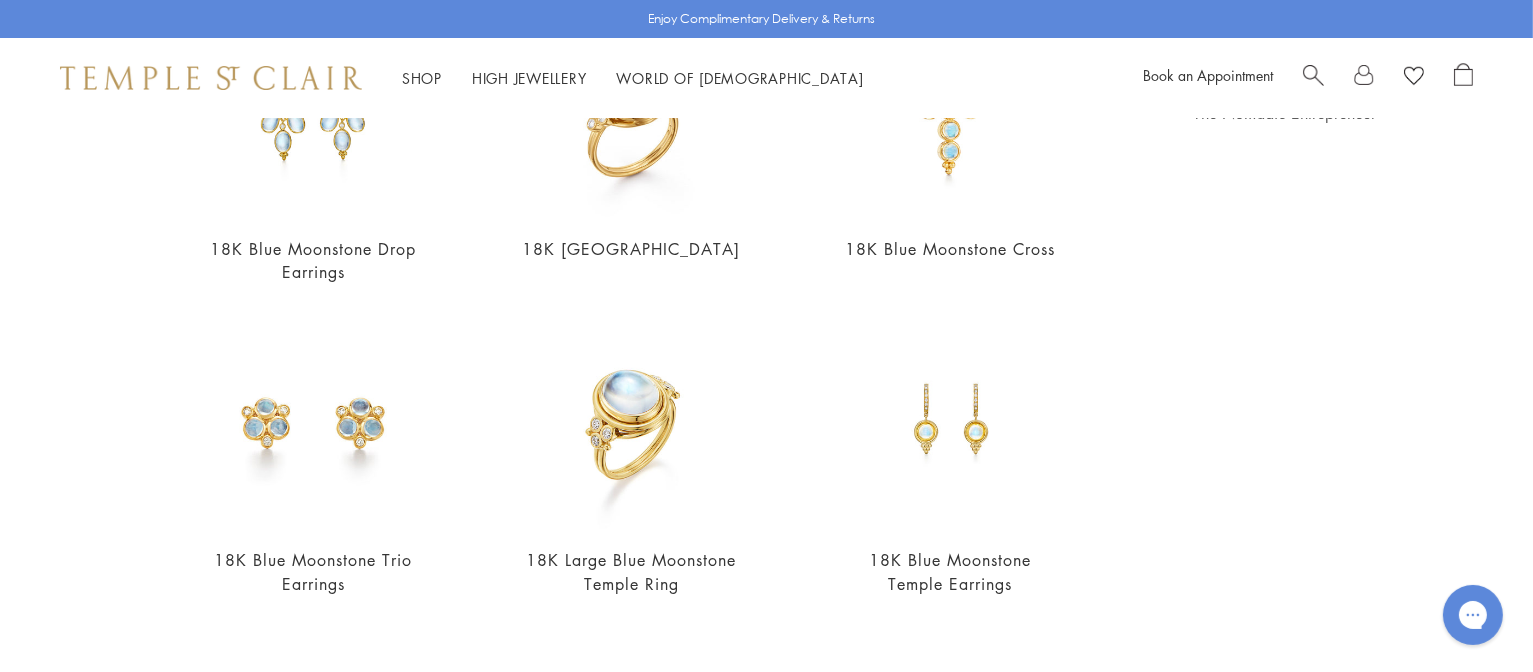 scroll, scrollTop: 314, scrollLeft: 0, axis: vertical 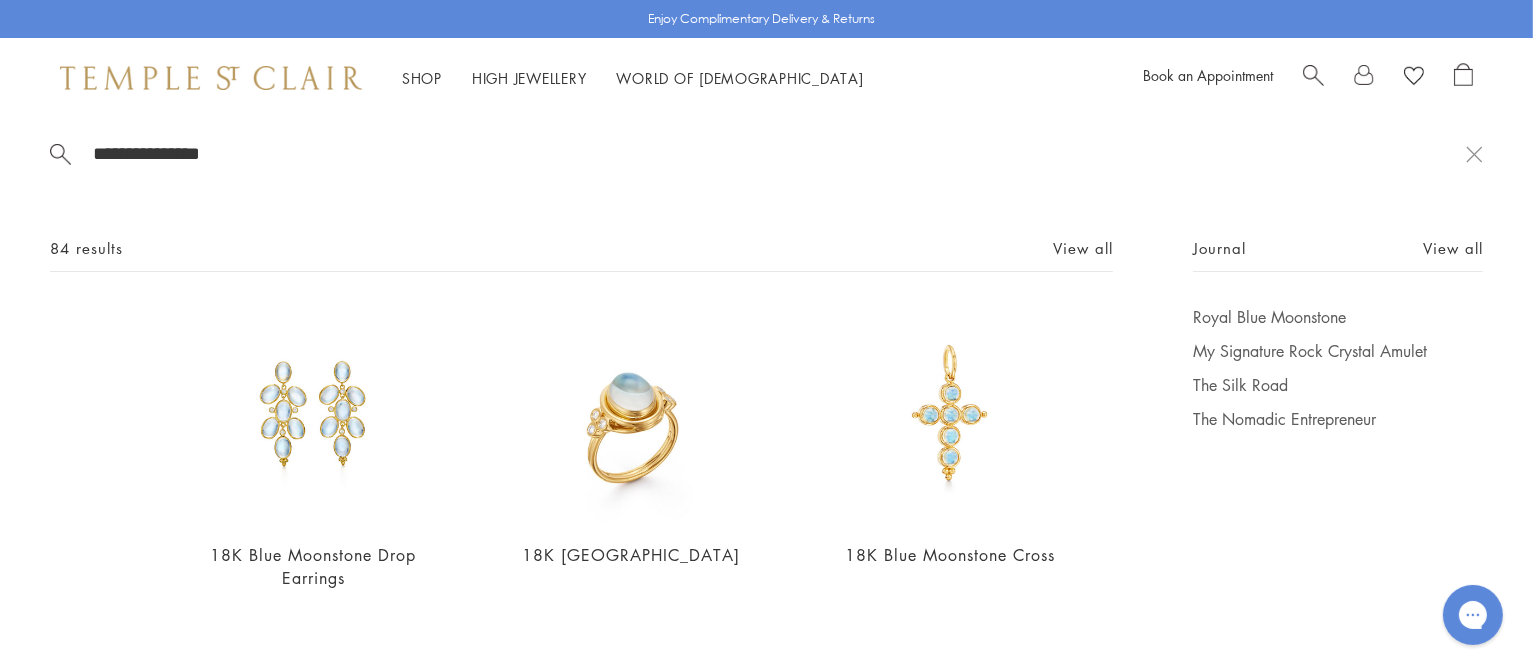 click on "**********" at bounding box center [778, 153] 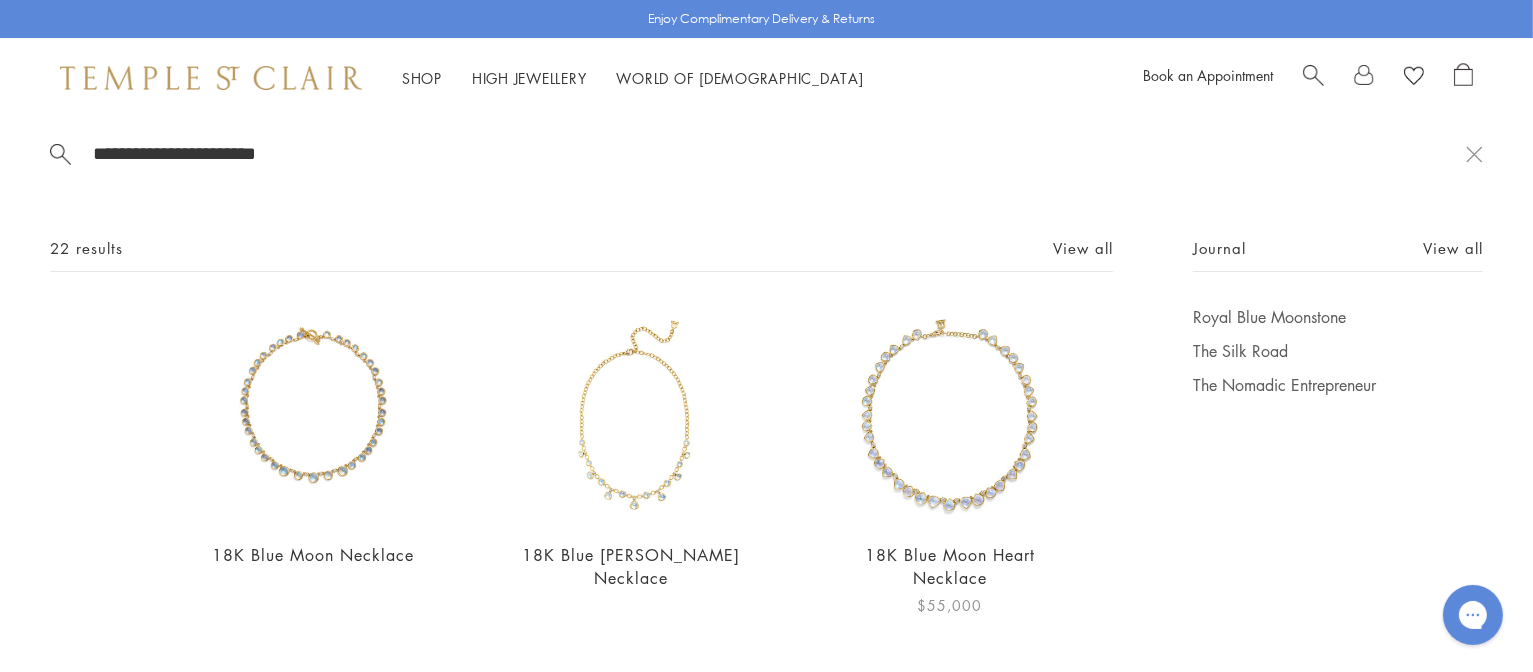 type on "**********" 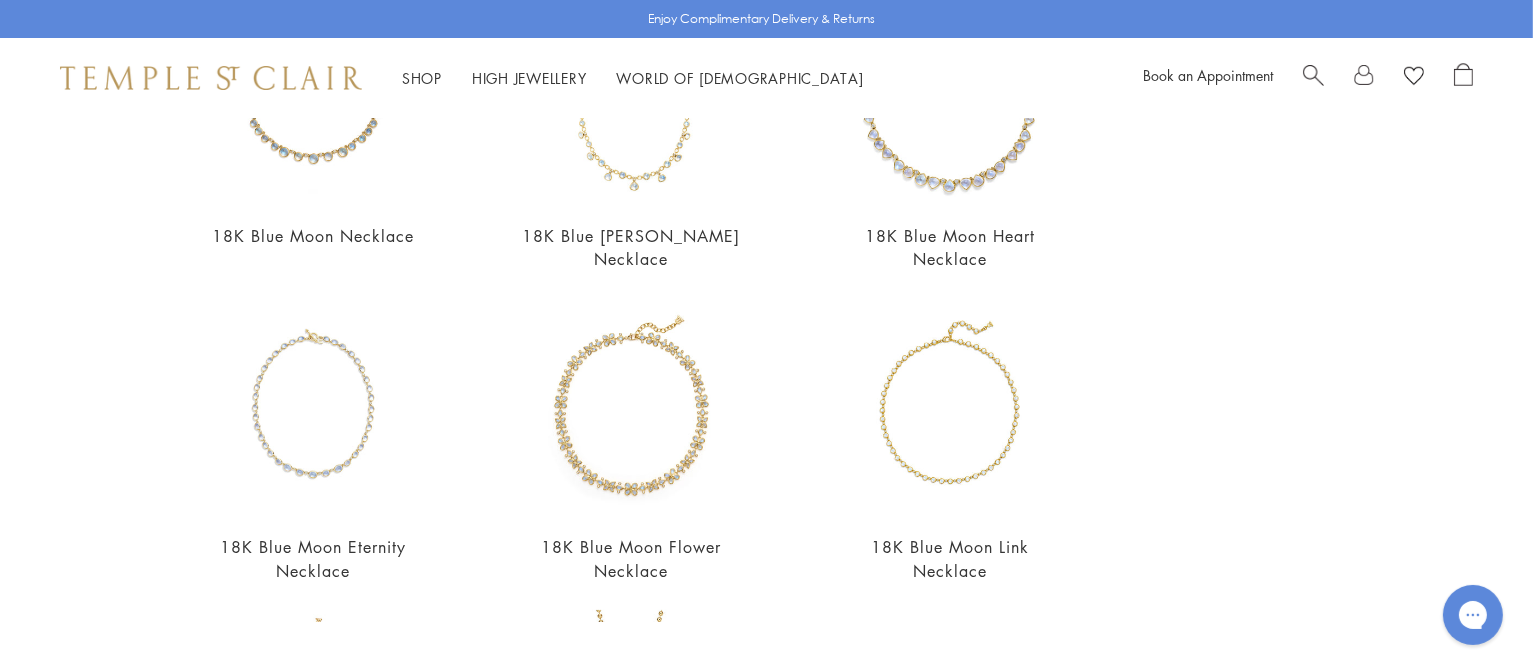 scroll, scrollTop: 334, scrollLeft: 0, axis: vertical 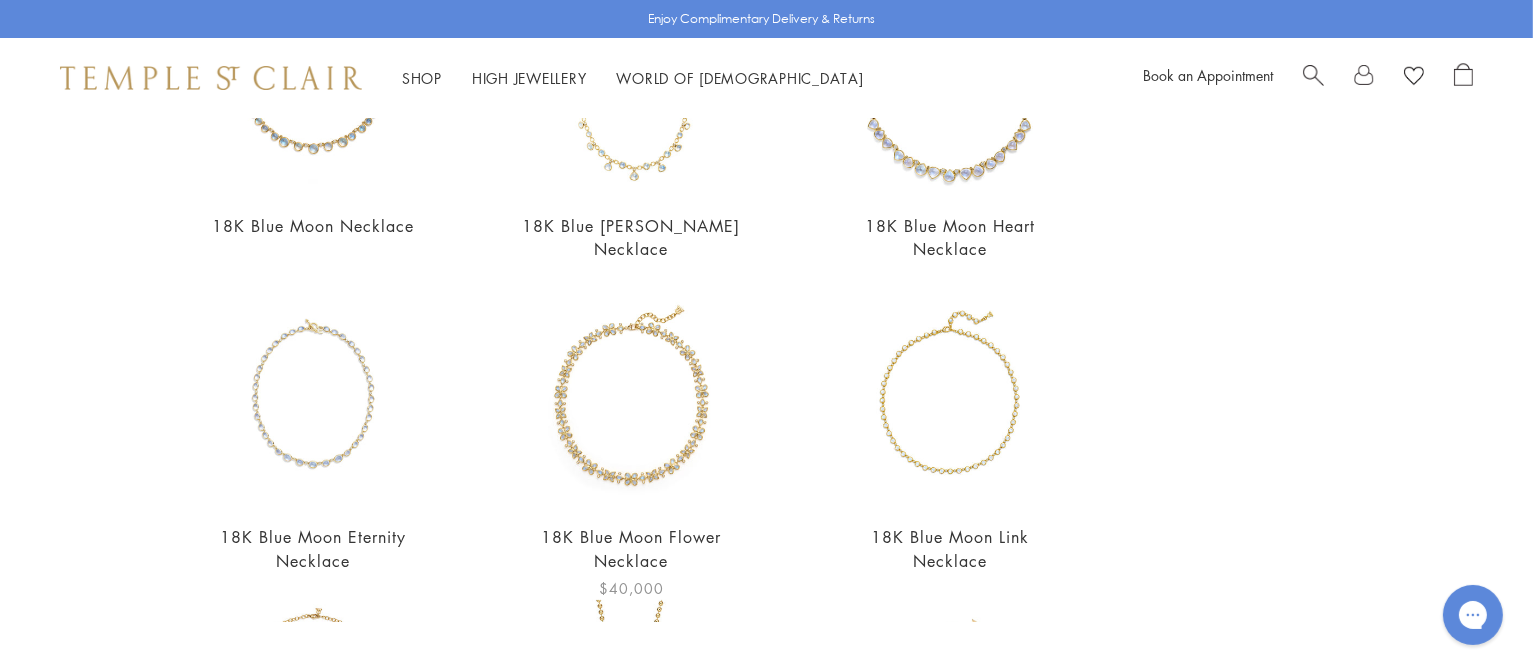 click at bounding box center (631, 397) 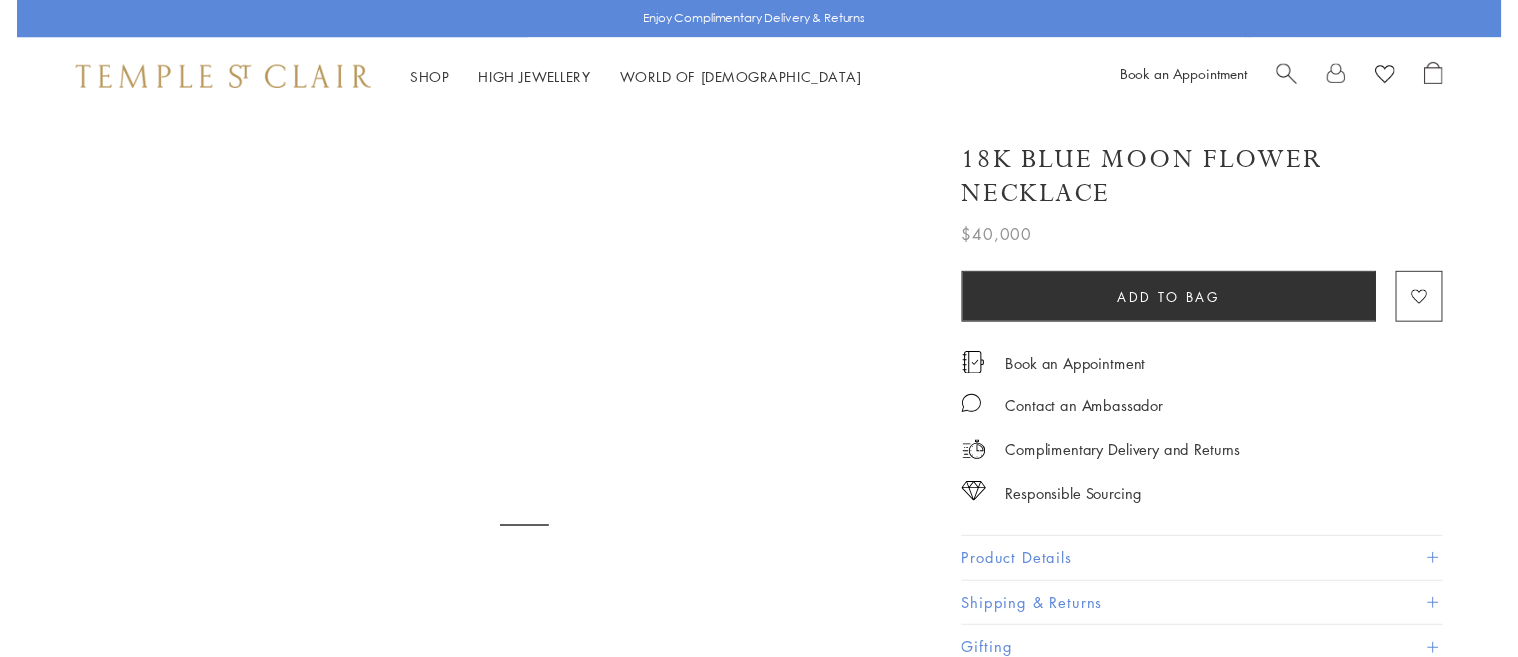 scroll, scrollTop: 0, scrollLeft: 0, axis: both 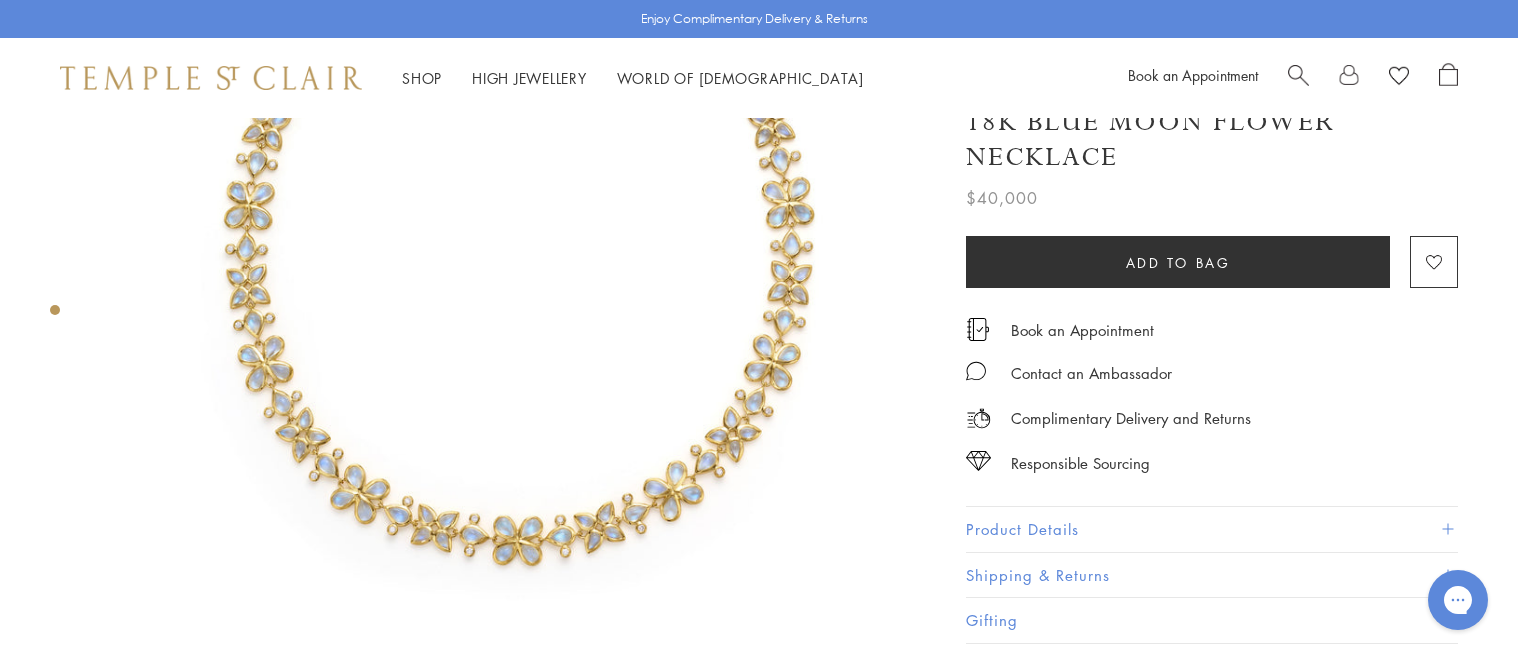 click on "Product Details" at bounding box center [1212, 529] 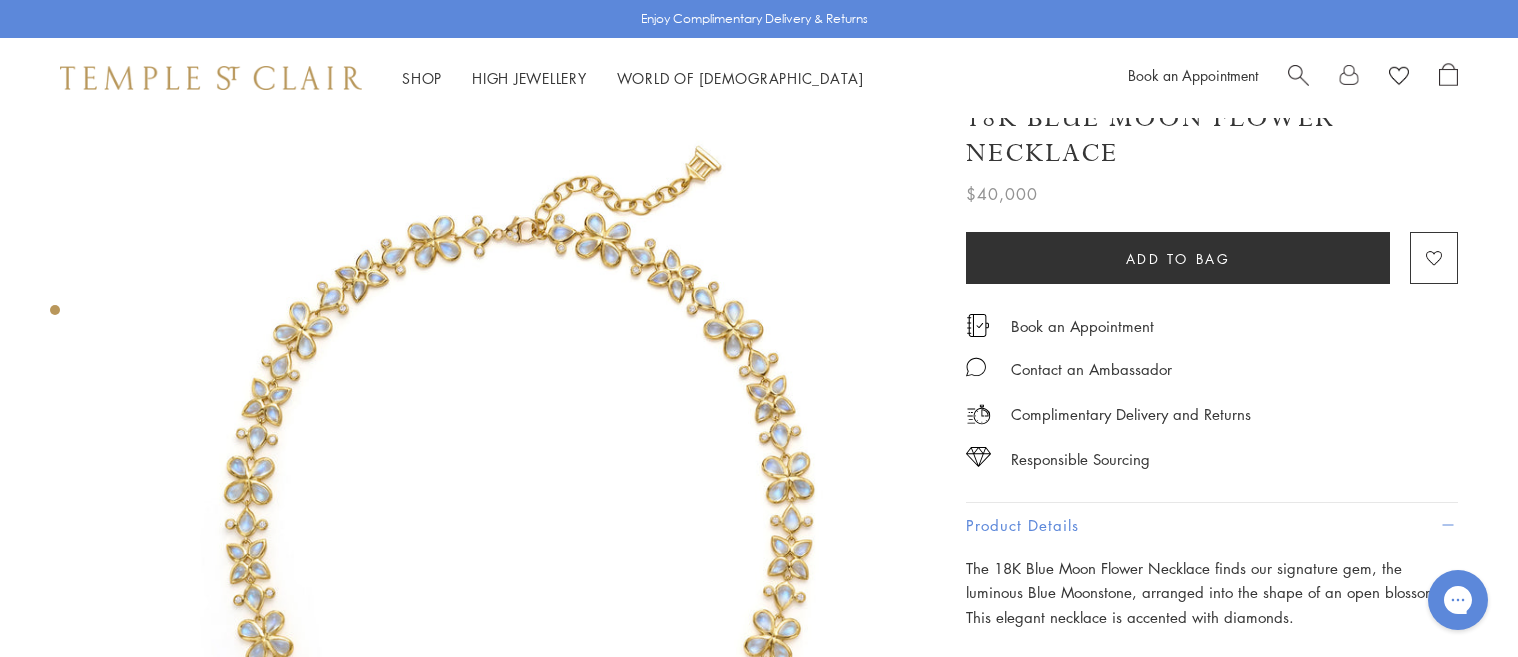 scroll, scrollTop: 0, scrollLeft: 0, axis: both 